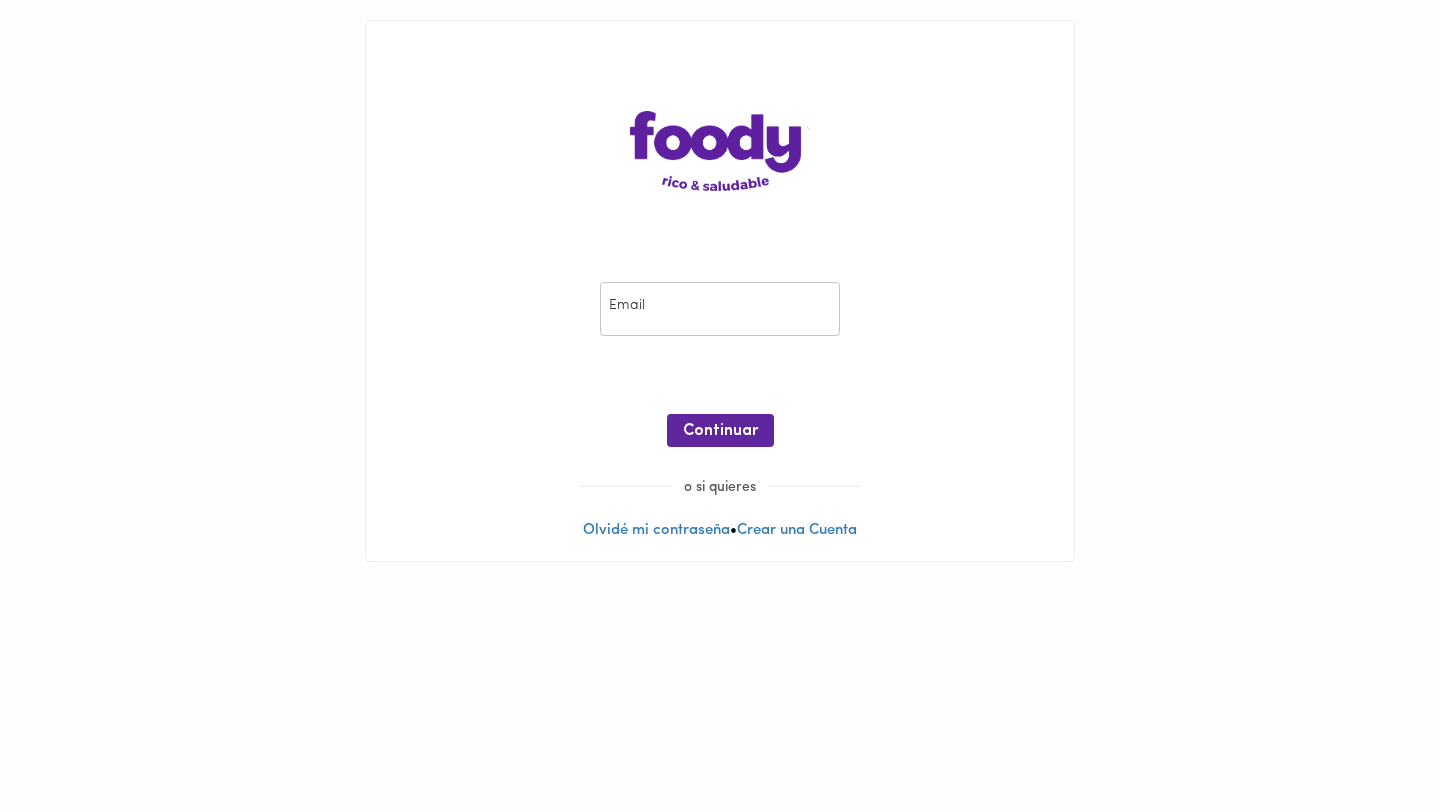 scroll, scrollTop: 0, scrollLeft: 0, axis: both 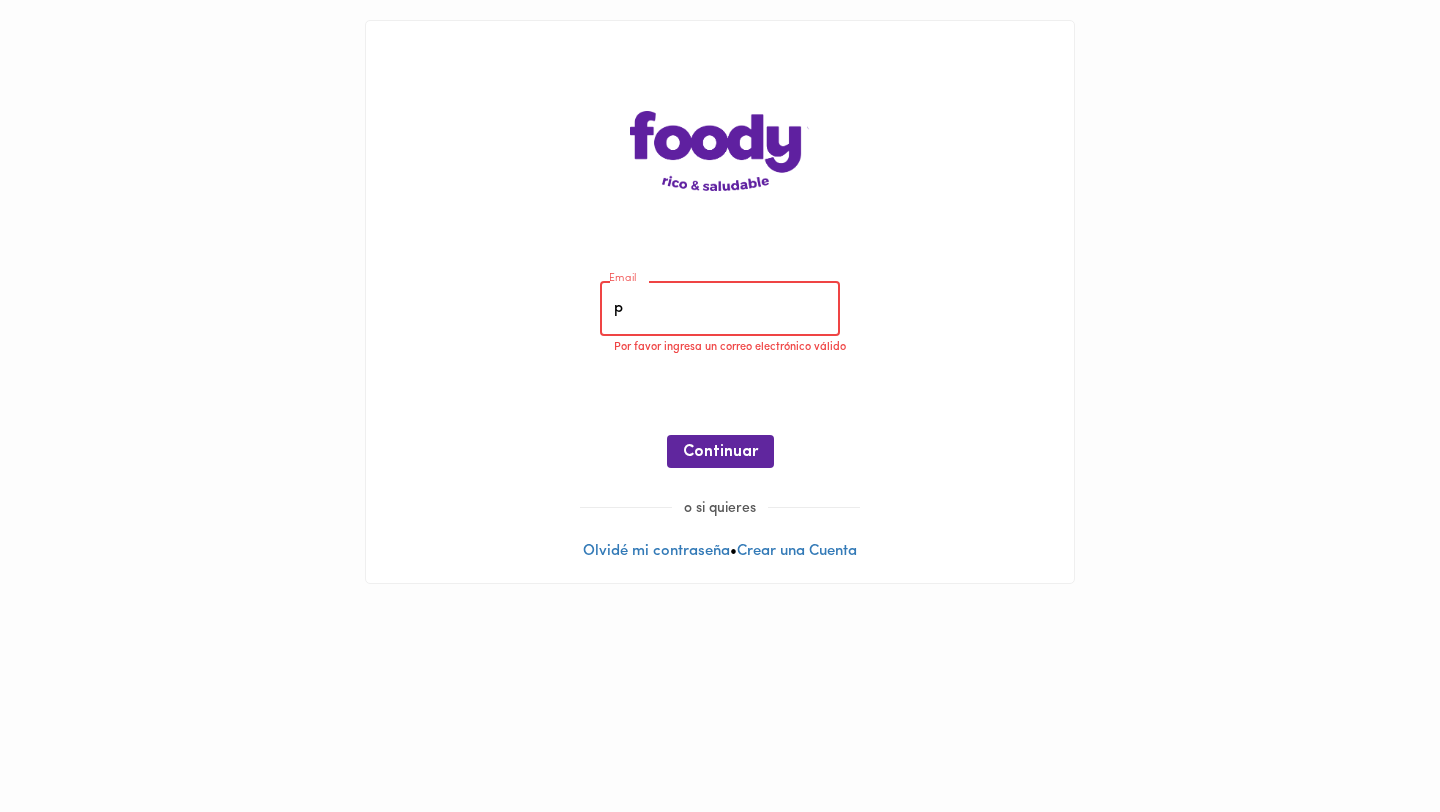 type on "[EMAIL_ADDRESS][DOMAIN_NAME]" 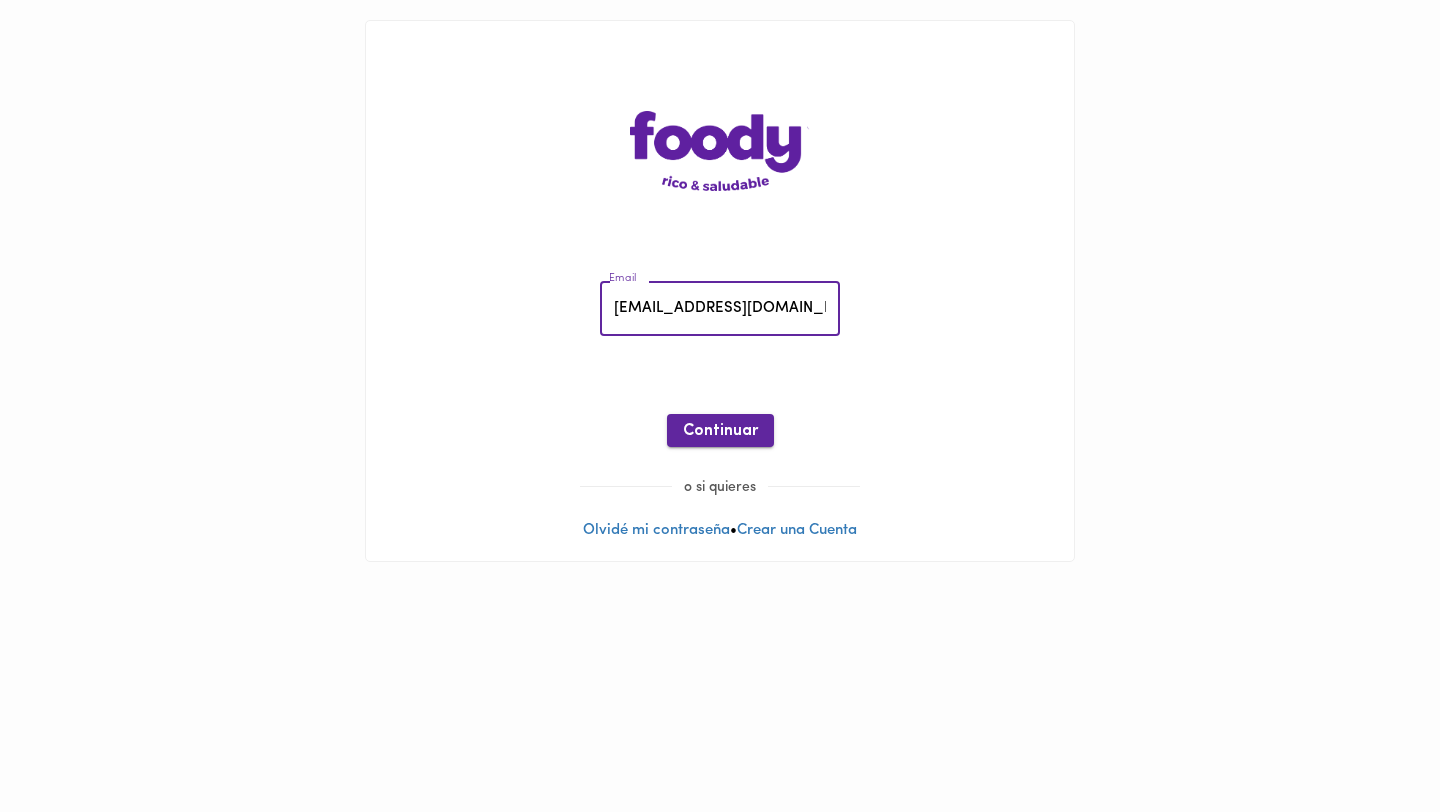 click on "Continuar" at bounding box center (720, 431) 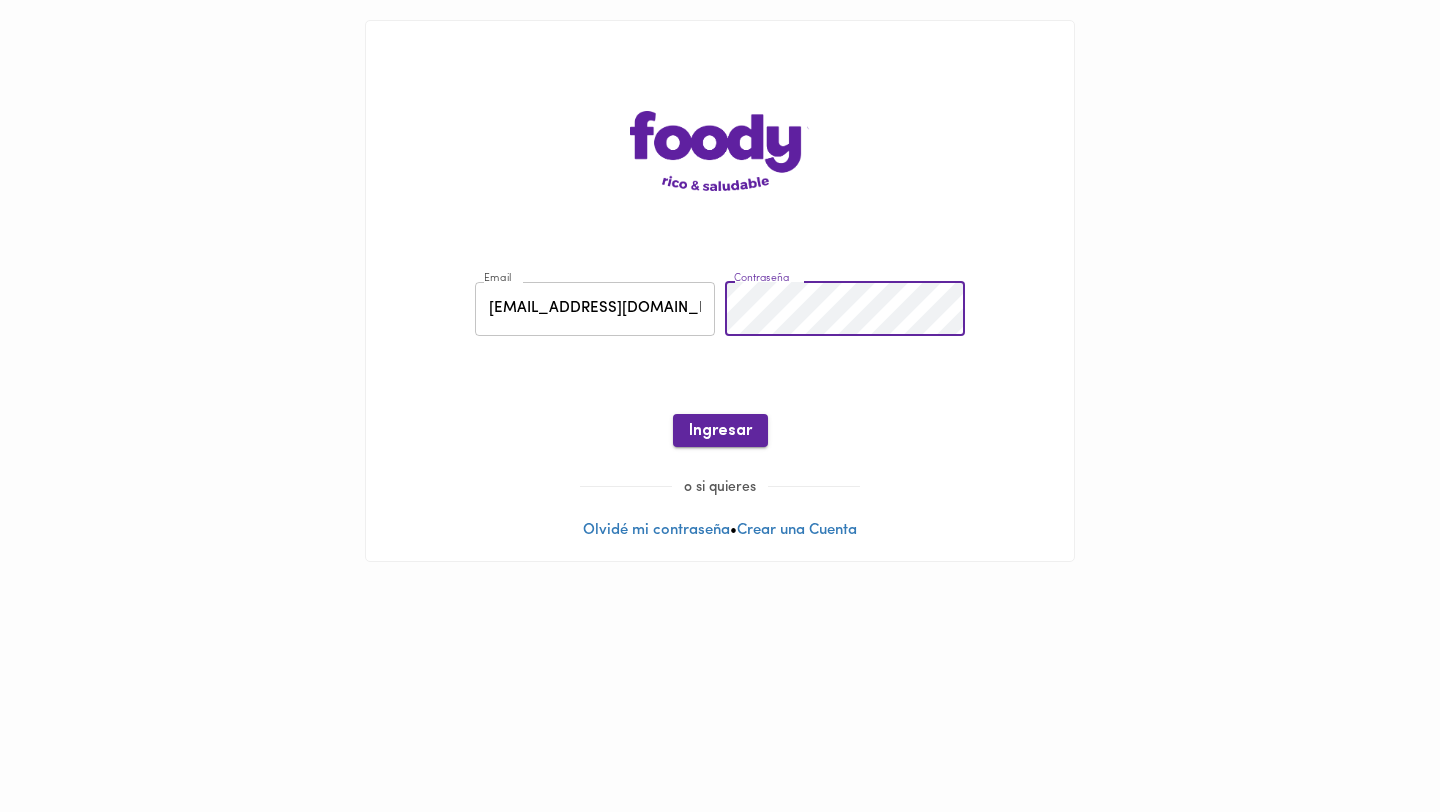 click on "Ingresar" at bounding box center (720, 431) 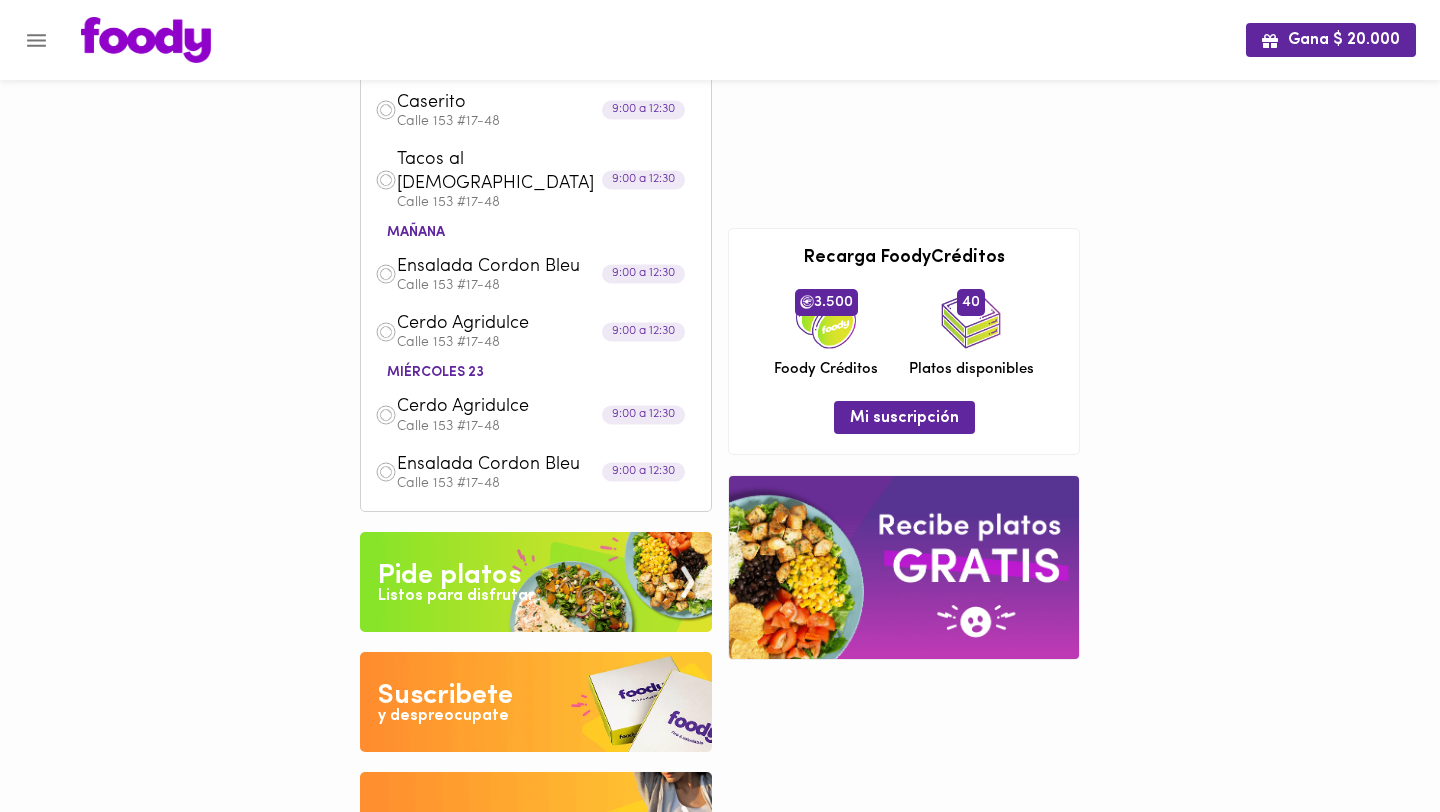 scroll, scrollTop: 134, scrollLeft: 0, axis: vertical 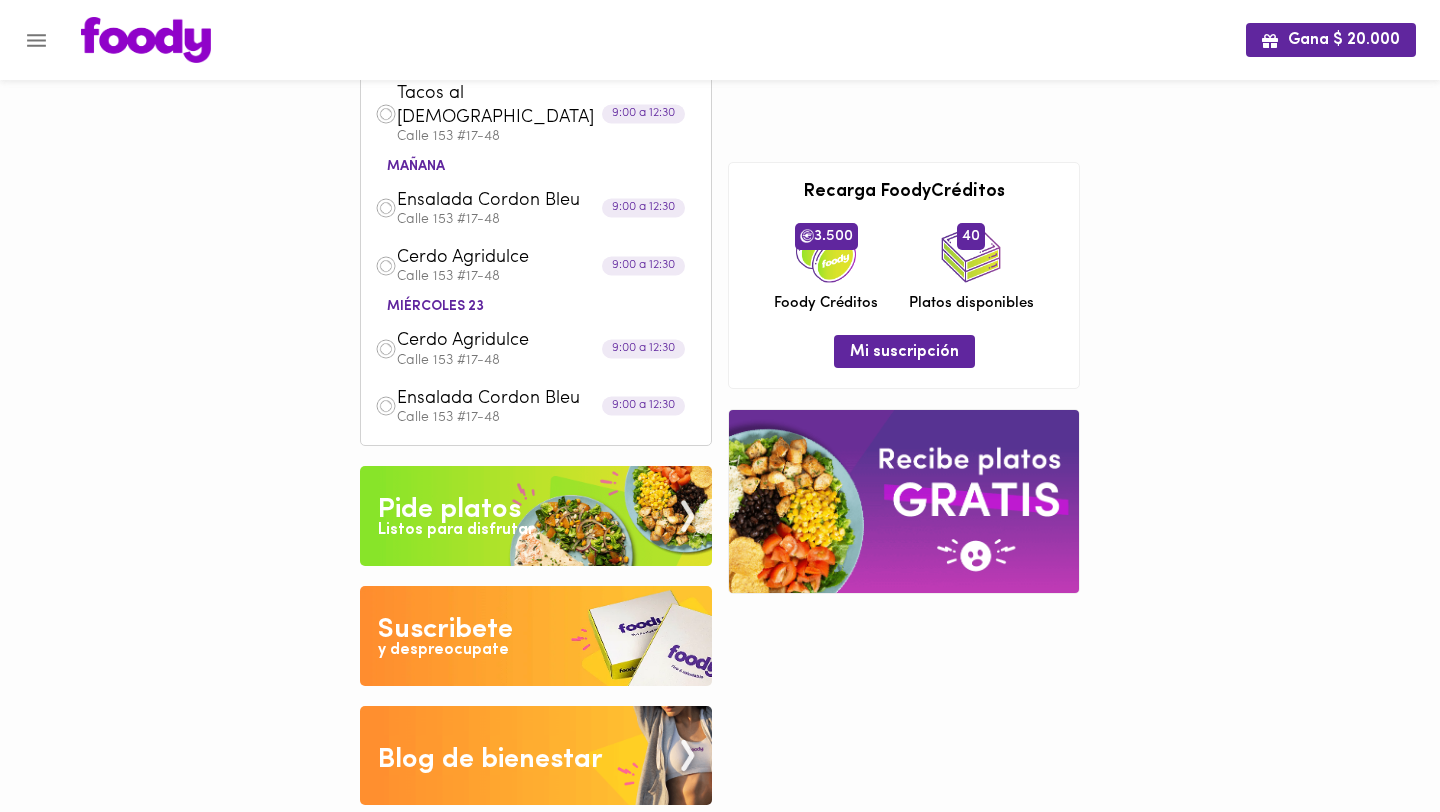 click at bounding box center (904, 501) 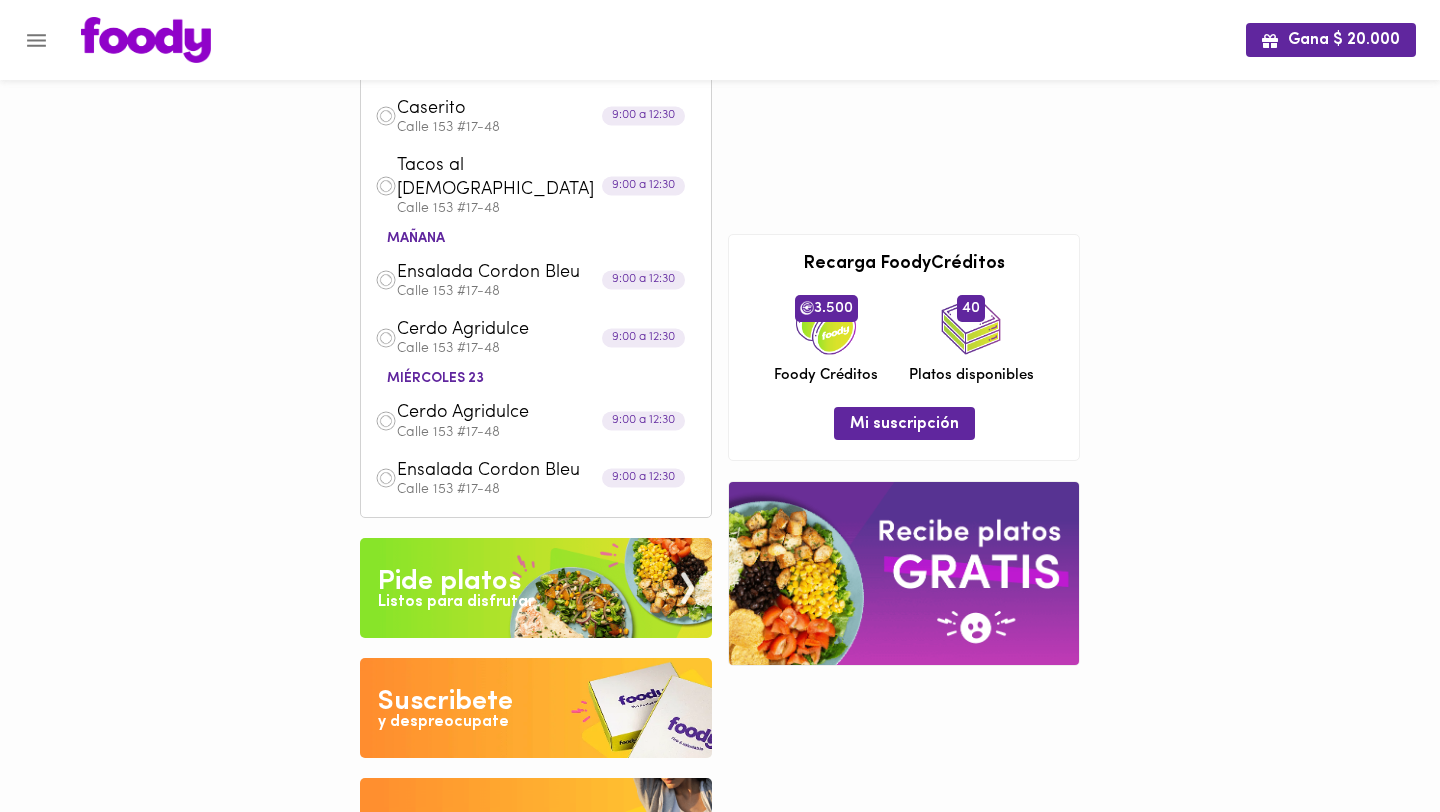 scroll, scrollTop: 0, scrollLeft: 0, axis: both 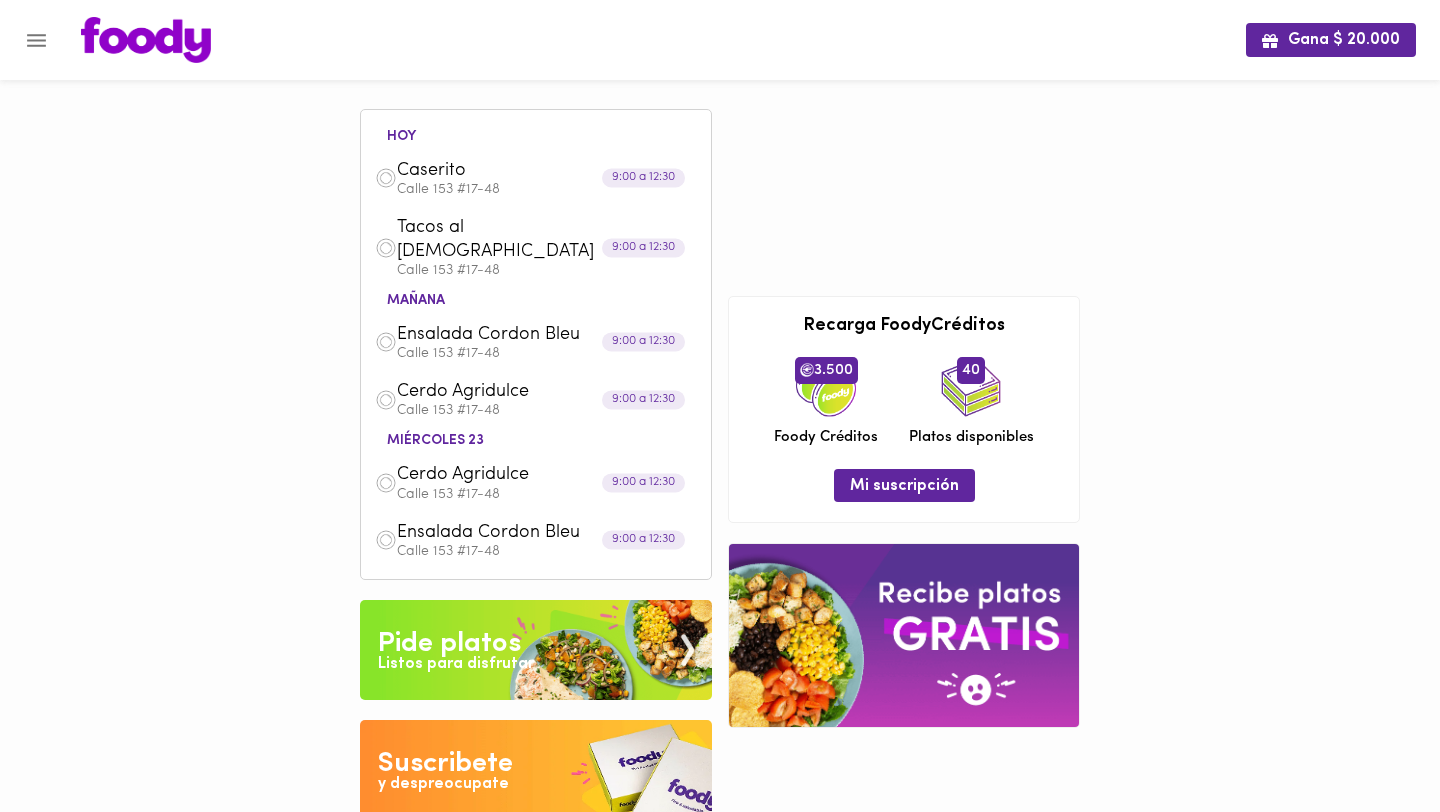 click 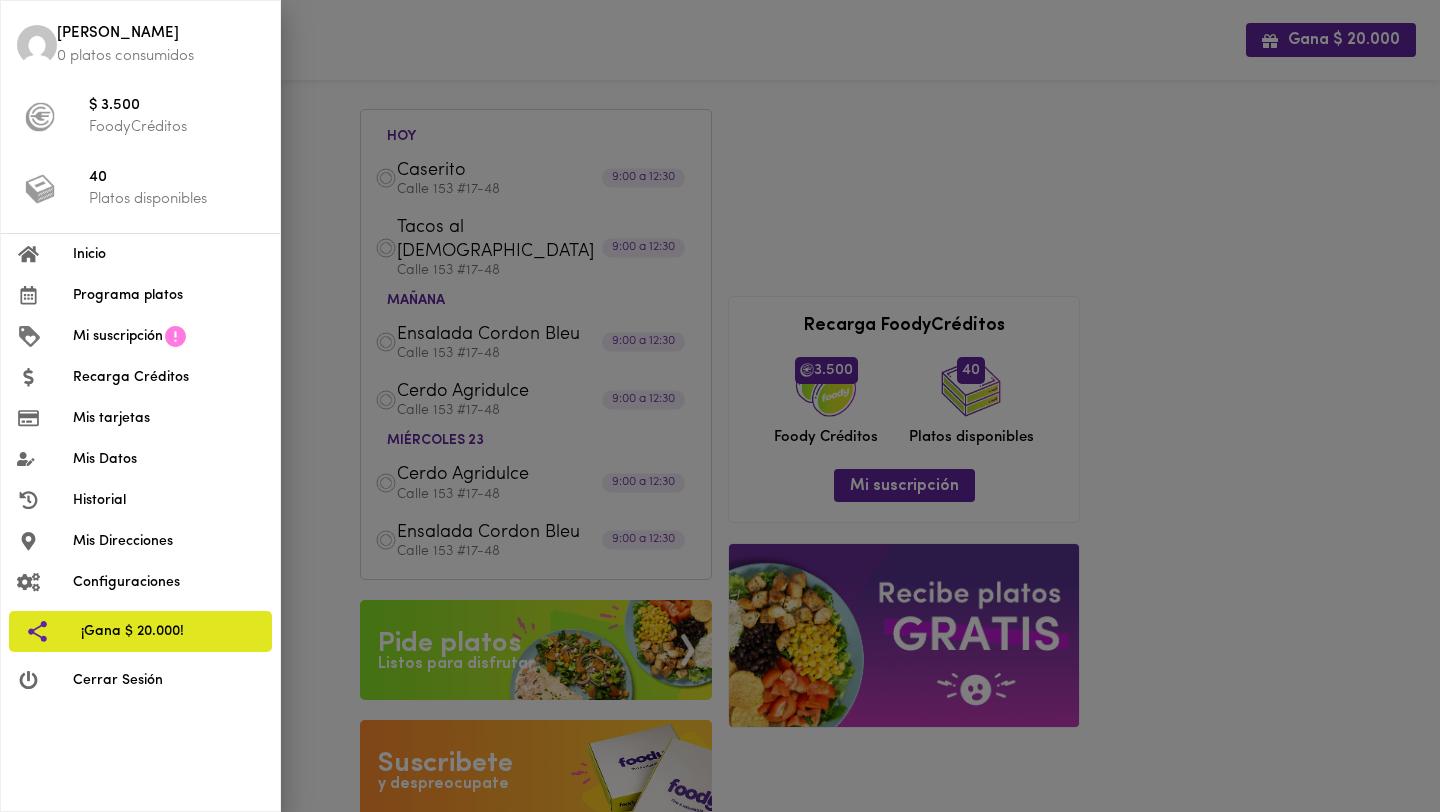 click on "Mi suscripción" at bounding box center [118, 336] 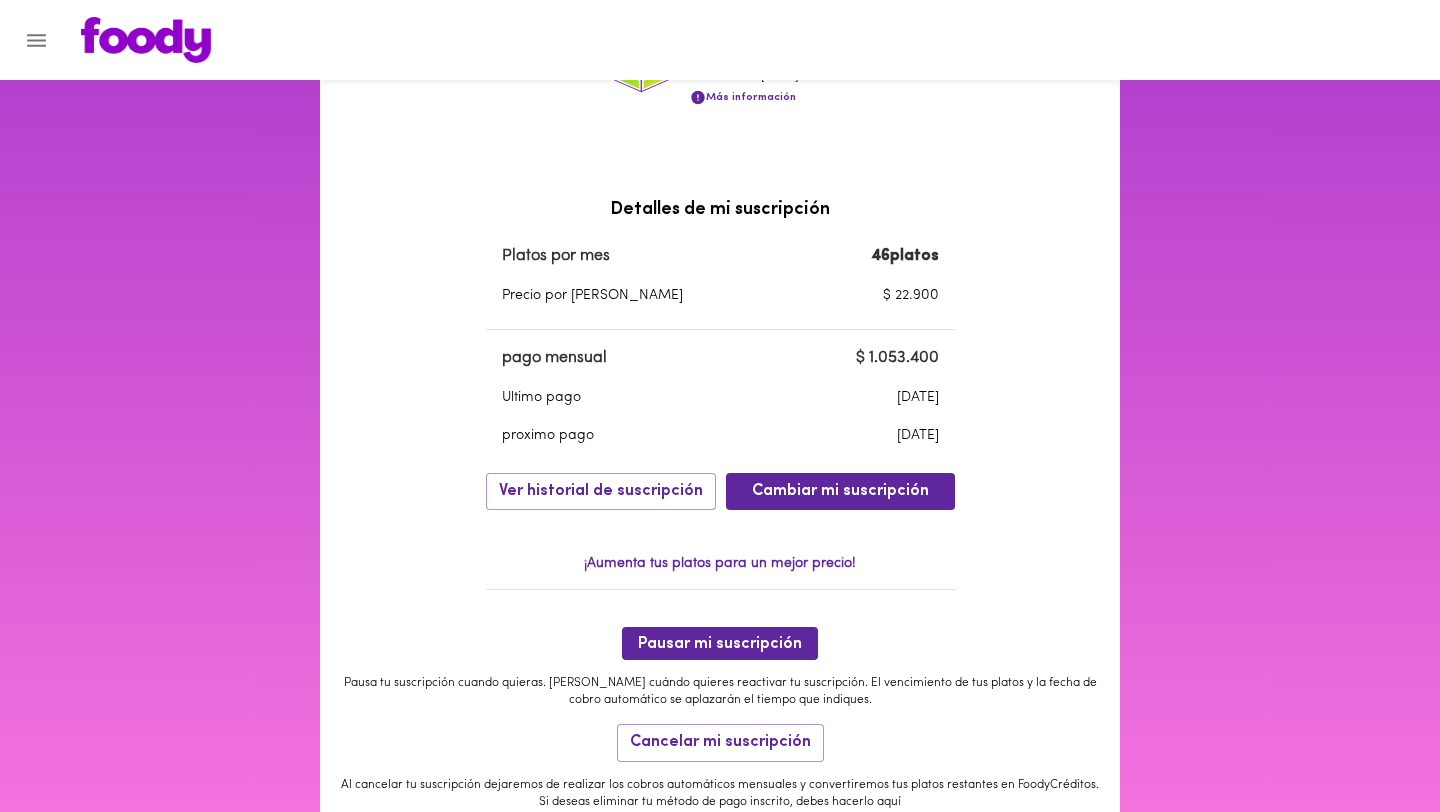 scroll, scrollTop: 581, scrollLeft: 0, axis: vertical 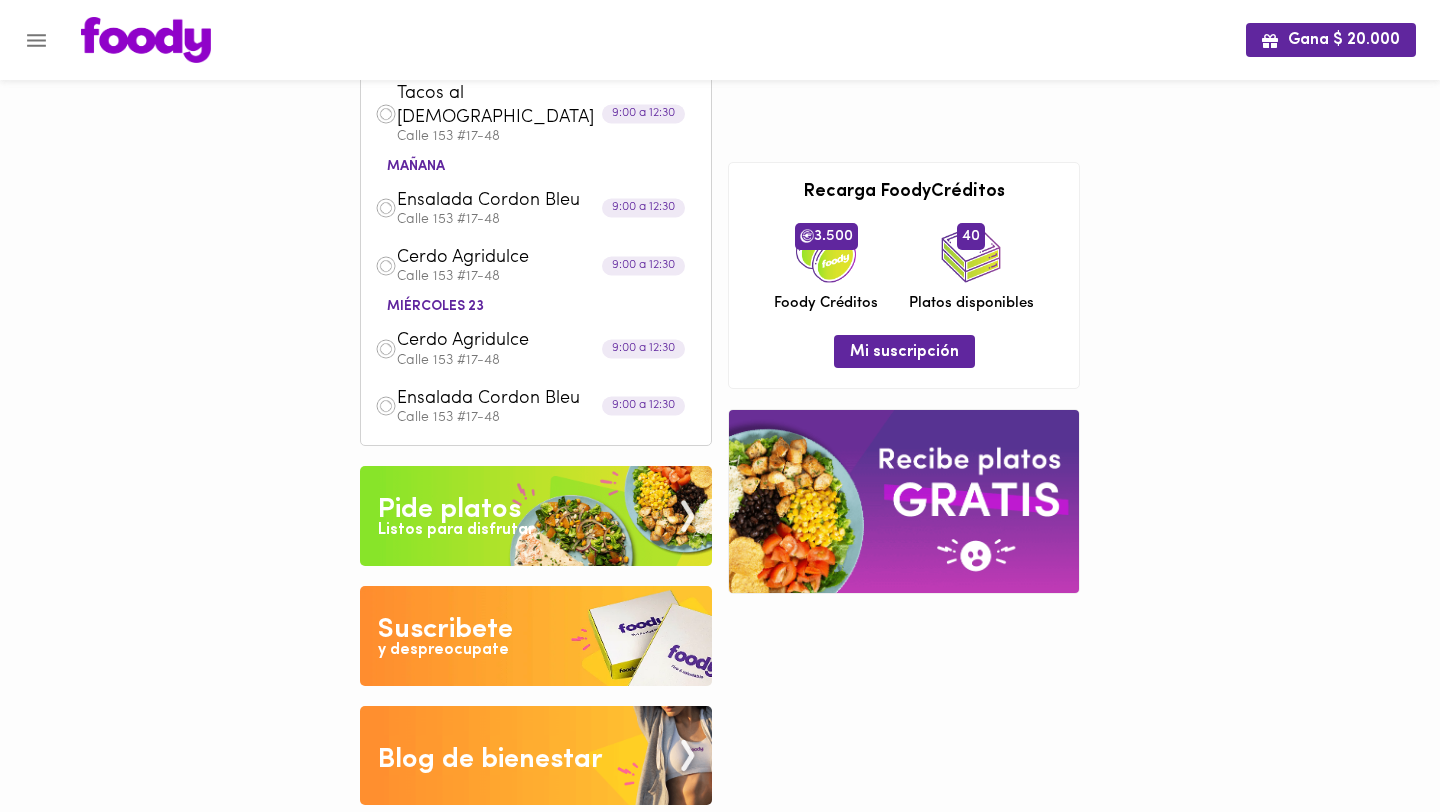 click 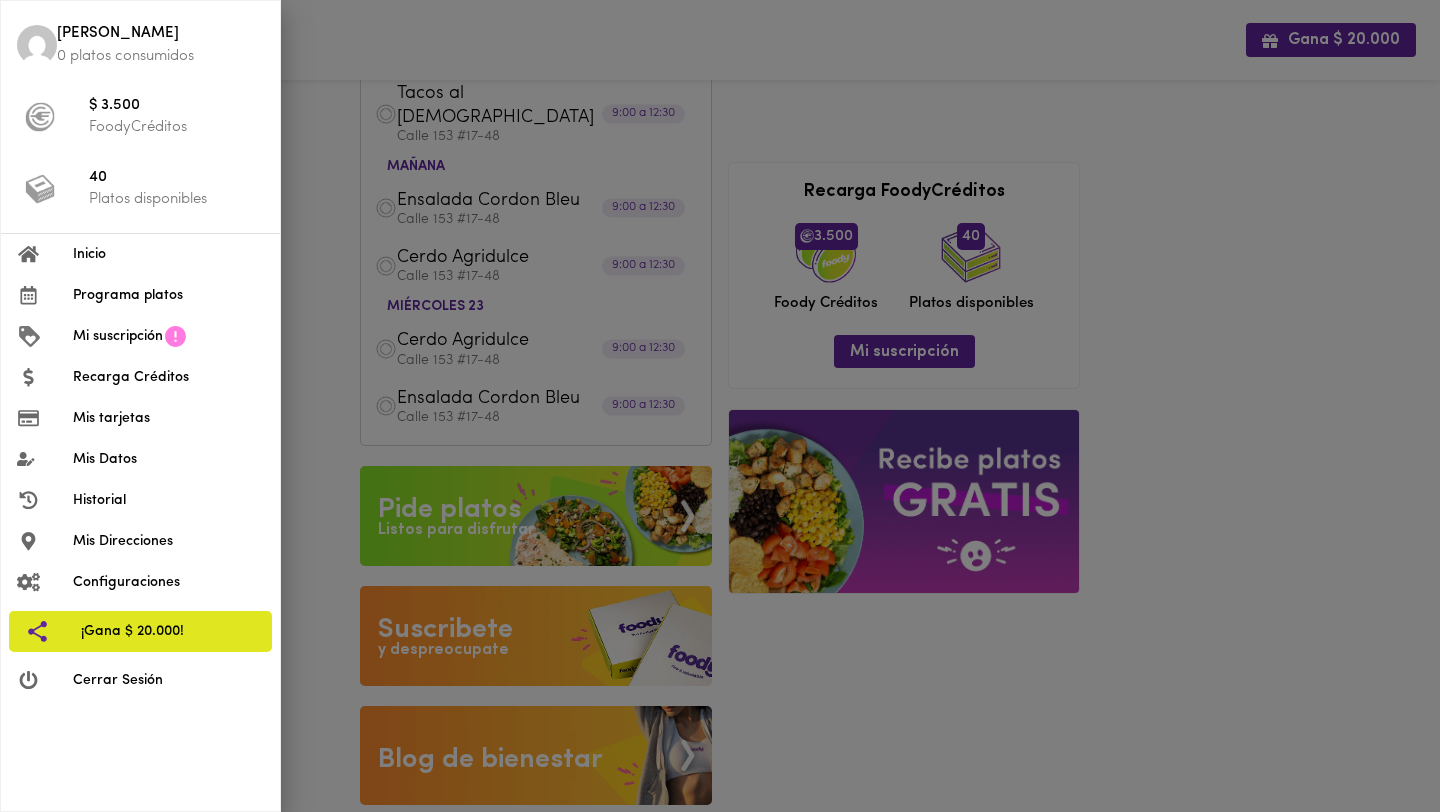 click on "Mis Direcciones" at bounding box center [168, 541] 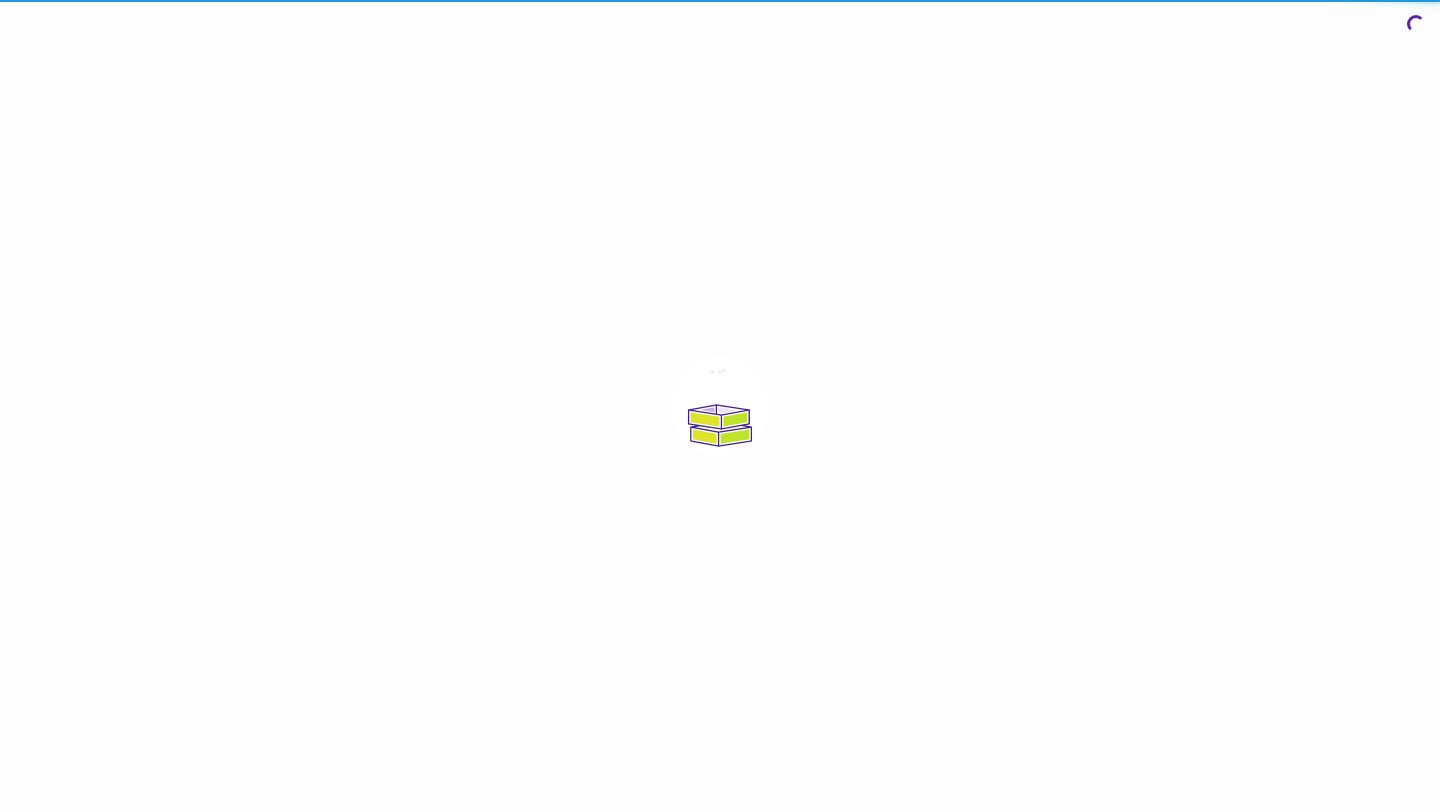 scroll, scrollTop: 0, scrollLeft: 0, axis: both 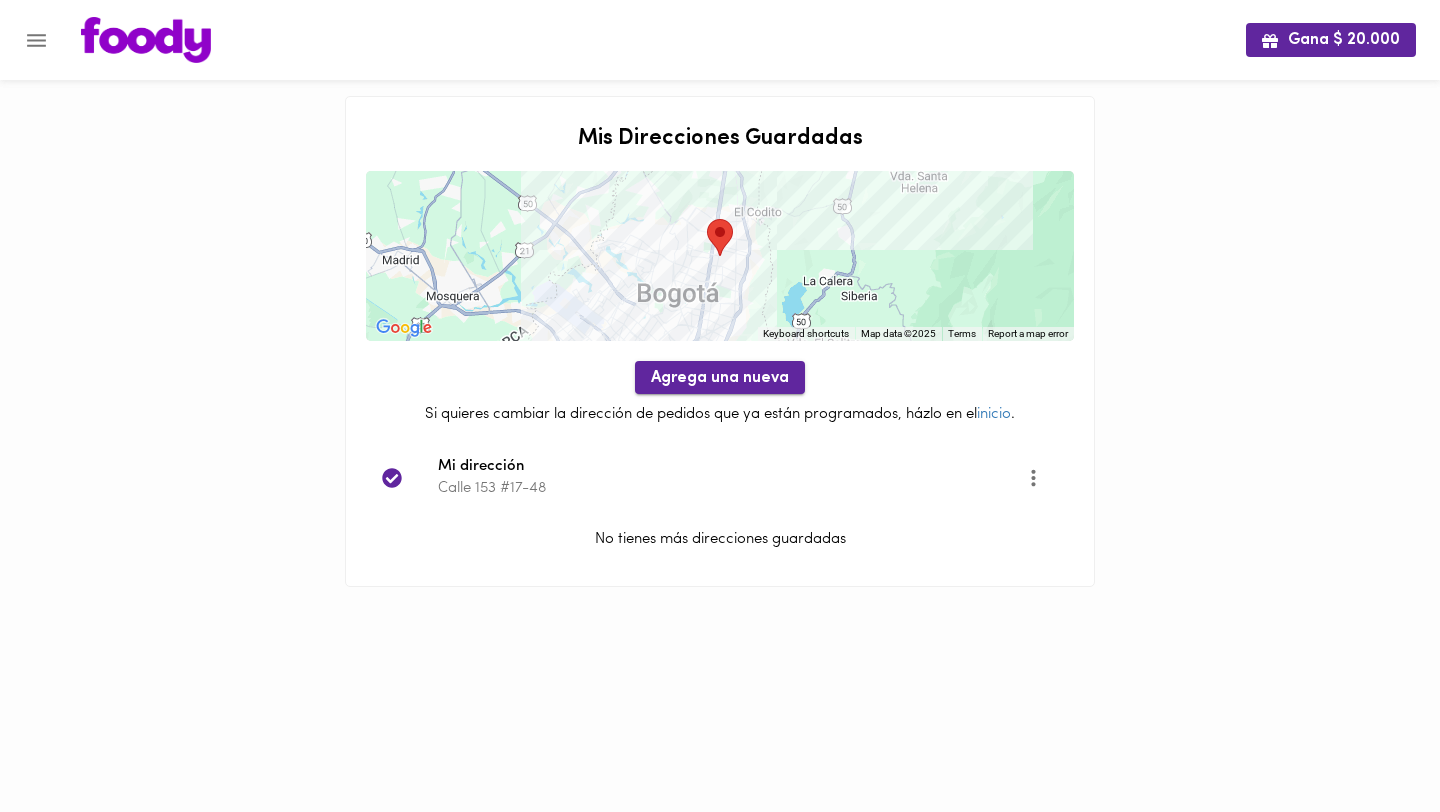 click on "Agrega una nueva" at bounding box center (720, 378) 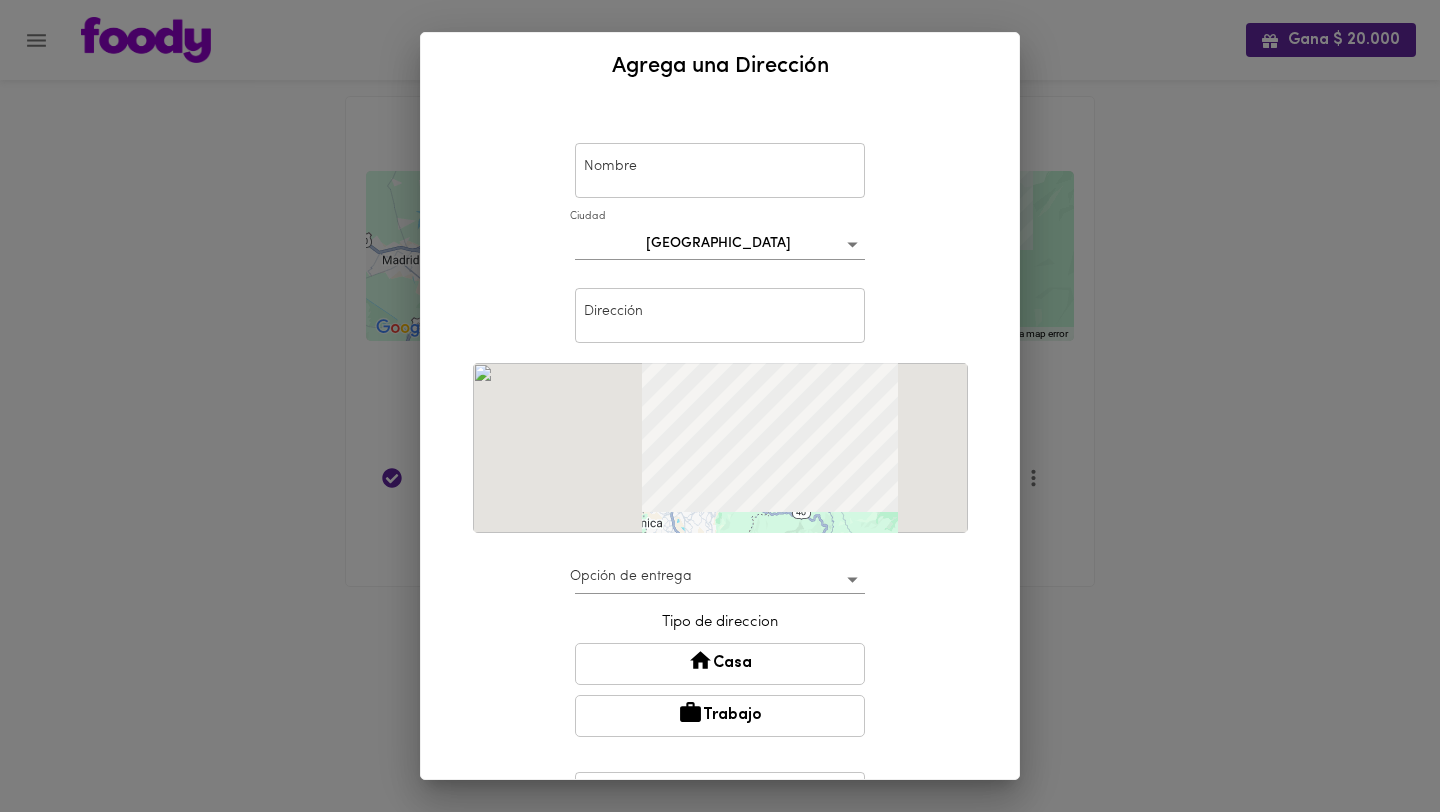 click at bounding box center [720, 170] 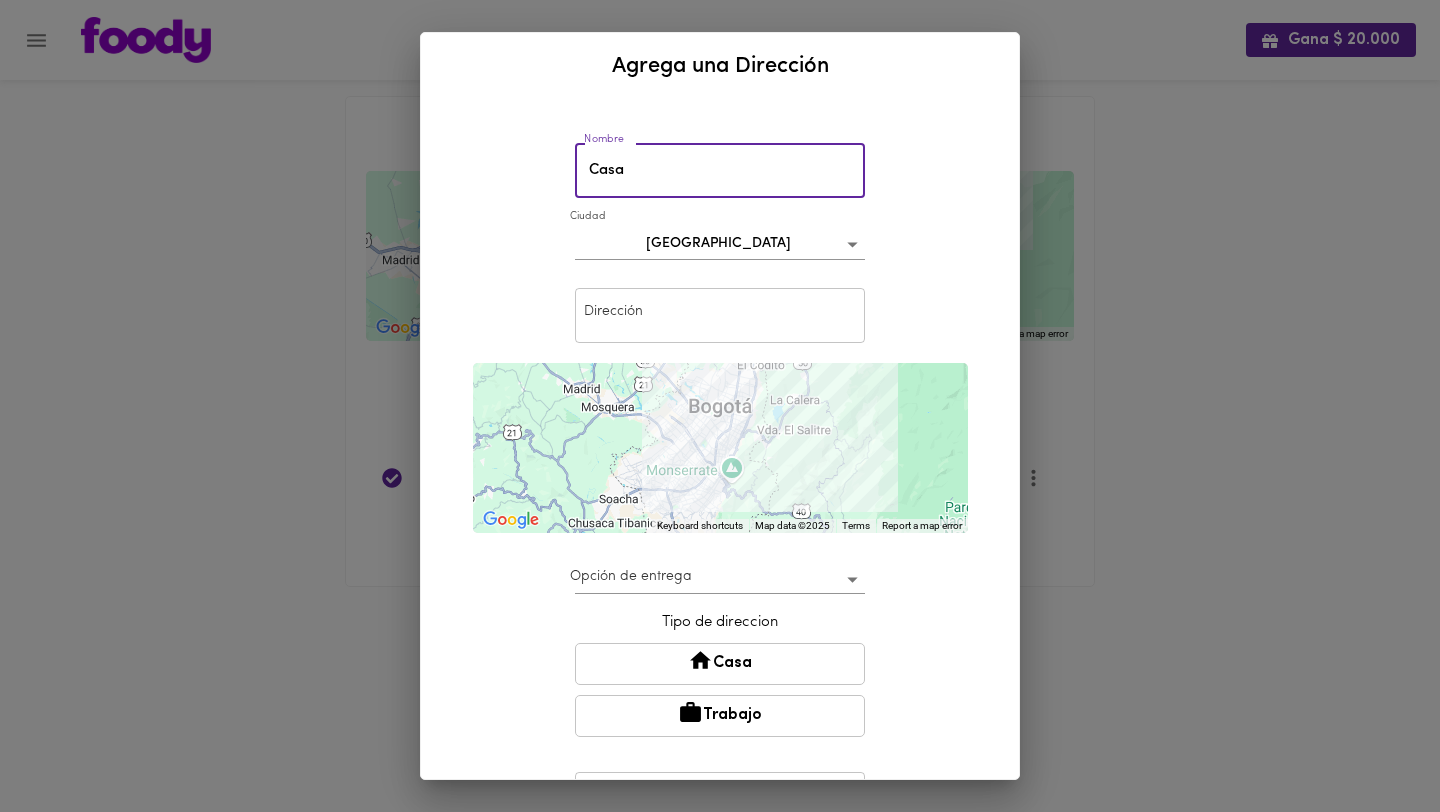 type on "Casa" 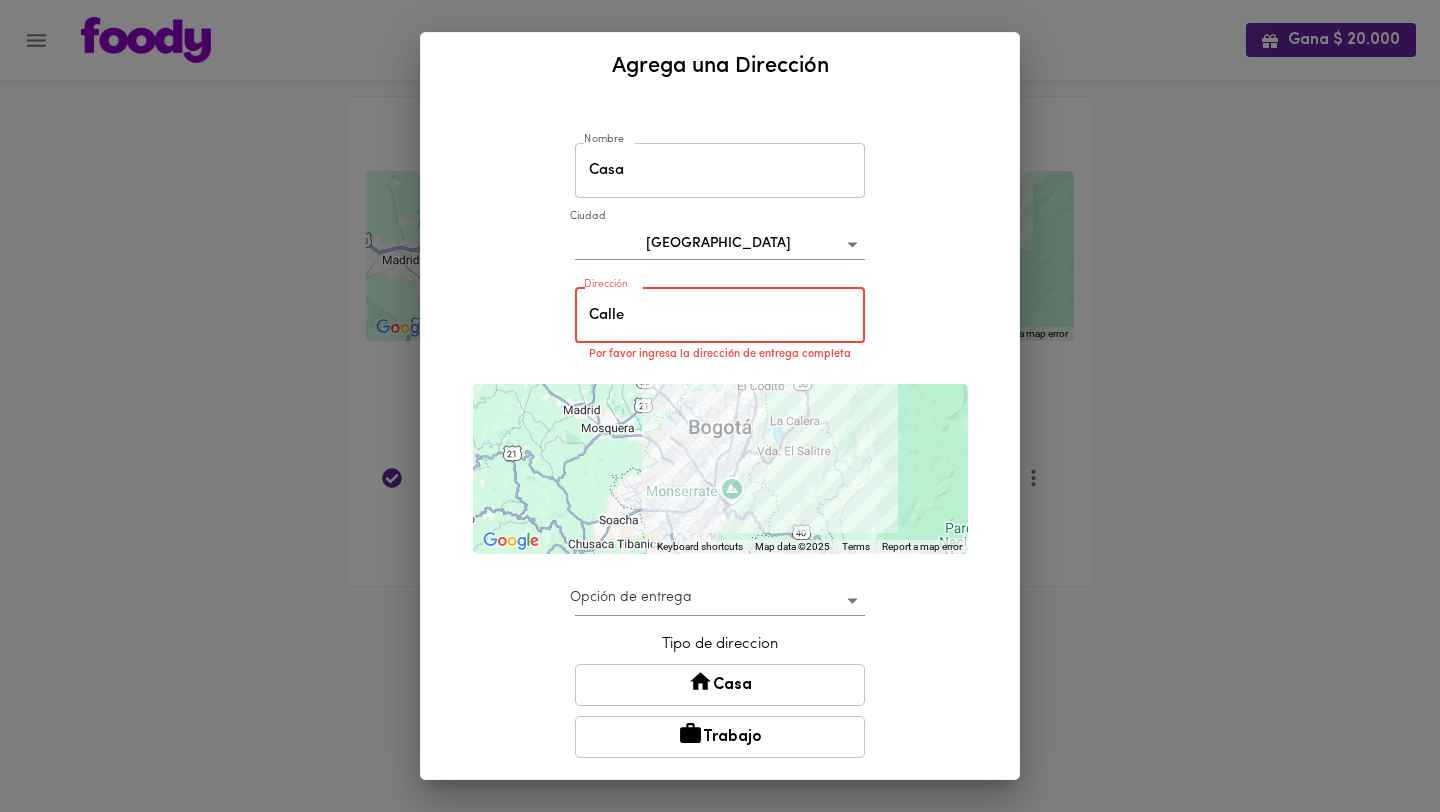 type on "[STREET_ADDRESS]" 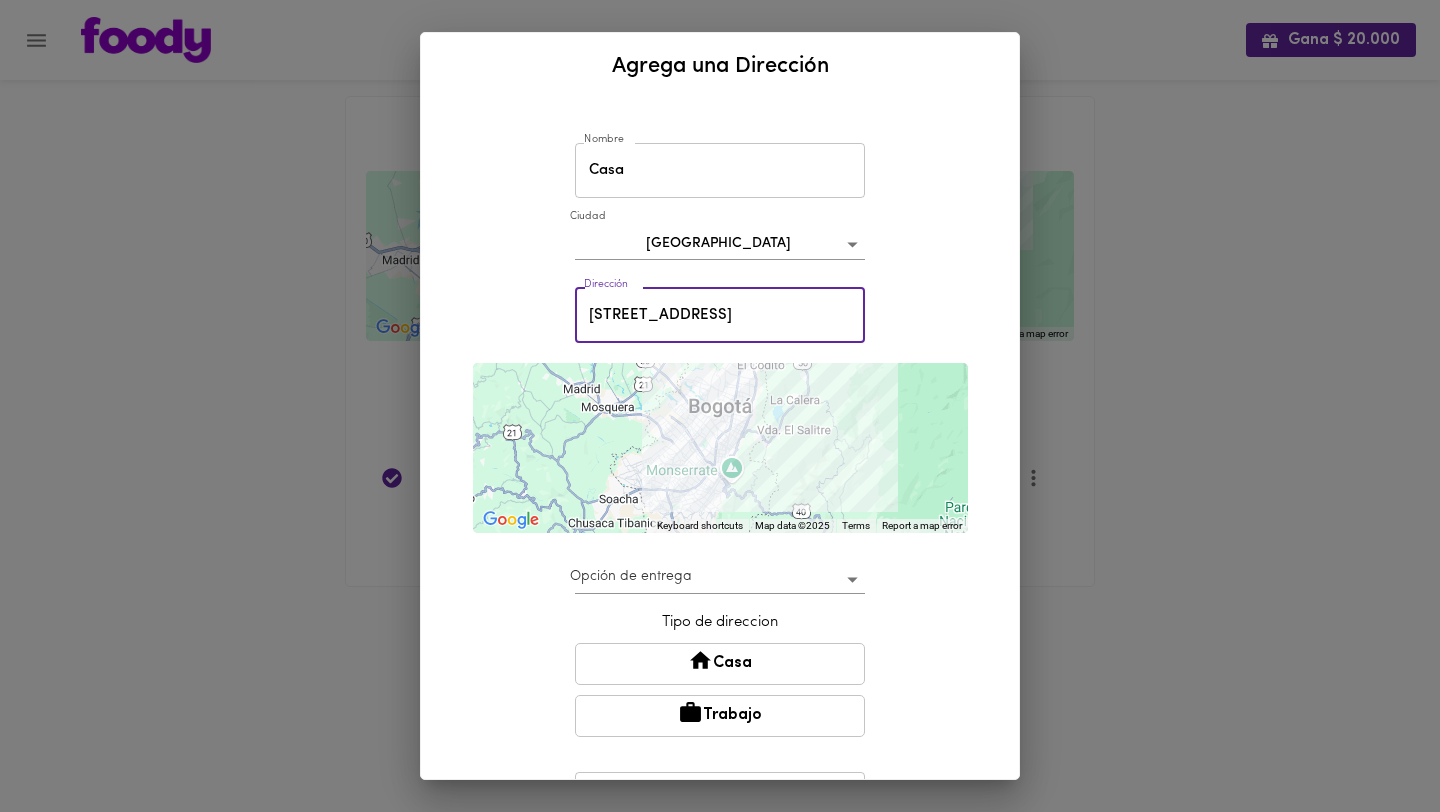 click on "Nombre [GEOGRAPHIC_DATA] Dirección [STREET_ADDRESS] Dirección ← Move left → Move right ↑ Move up ↓ Move down + Zoom in - Zoom out Home Jump left by 75% End Jump right by 75% Page Up Jump up by 75% Page Down Jump down by 75% To navigate, press the arrow keys. Keyboard shortcuts Map Data Map data ©2025 Map data ©2025 10 km  Click to toggle between metric and imperial units Terms Report a map error Opción de entrega ​ Tipo de direccion Casa Trabajo Indicaciones Indicaciones Guardar Cancelar" at bounding box center [720, 522] 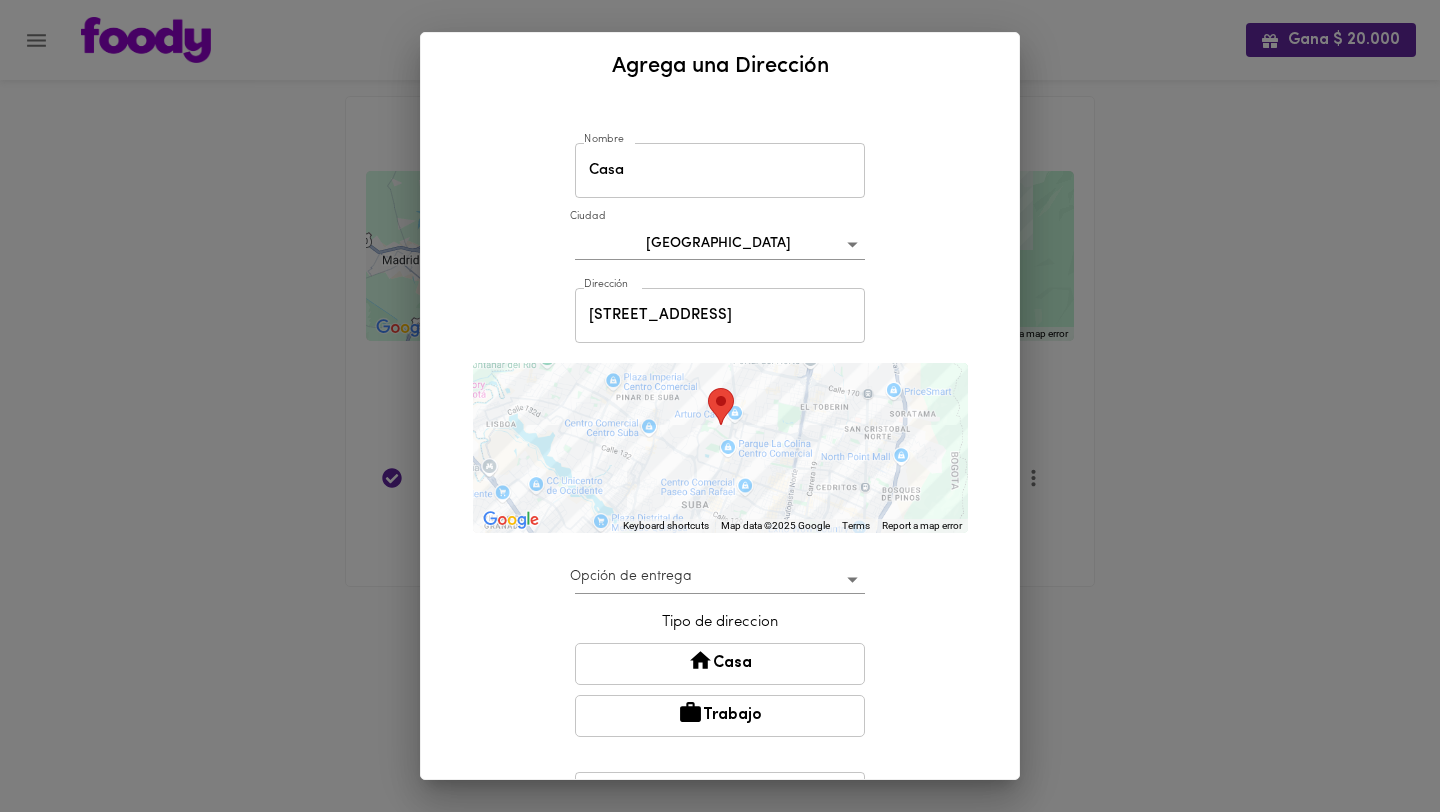 click on "Gana $ 20.000 Mis Direcciones Guardadas ← Move left → Move right ↑ Move up ↓ Move down + Zoom in - Zoom out Home Jump left by 75% End Jump right by 75% Page Up Jump up by 75% Page Down Jump down by 75% To navigate, press the arrow keys. Keyboard shortcuts Map Data Map data ©2025 Map data ©2025 5 km  Click to toggle between metric and imperial units Terms Report a map error Agrega una nueva Si quieres cambiar la dirección de pedidos que ya están programados, házlo en el  inicio . Mi dirección [STREET_ADDRESS] tienes más direcciones guardadas Editar Eliminar Eliminar dirección ¿Estás seguro de eliminar la dirección undefined? Cancelar Confirmar Tu dirección fue cambiada, pero... Aceptar Cambiar tu dirección sólo afecta pedidos futuros Si tienes pedidos creados y quieres que lleguen a [STREET_ADDRESS] volver a crearlos Entendido Agrega una Dirección Nombre [GEOGRAPHIC_DATA] Dirección [STREET_ADDRESS] Dirección ← Move left → Move right ↑ ↓" at bounding box center [720, 318] 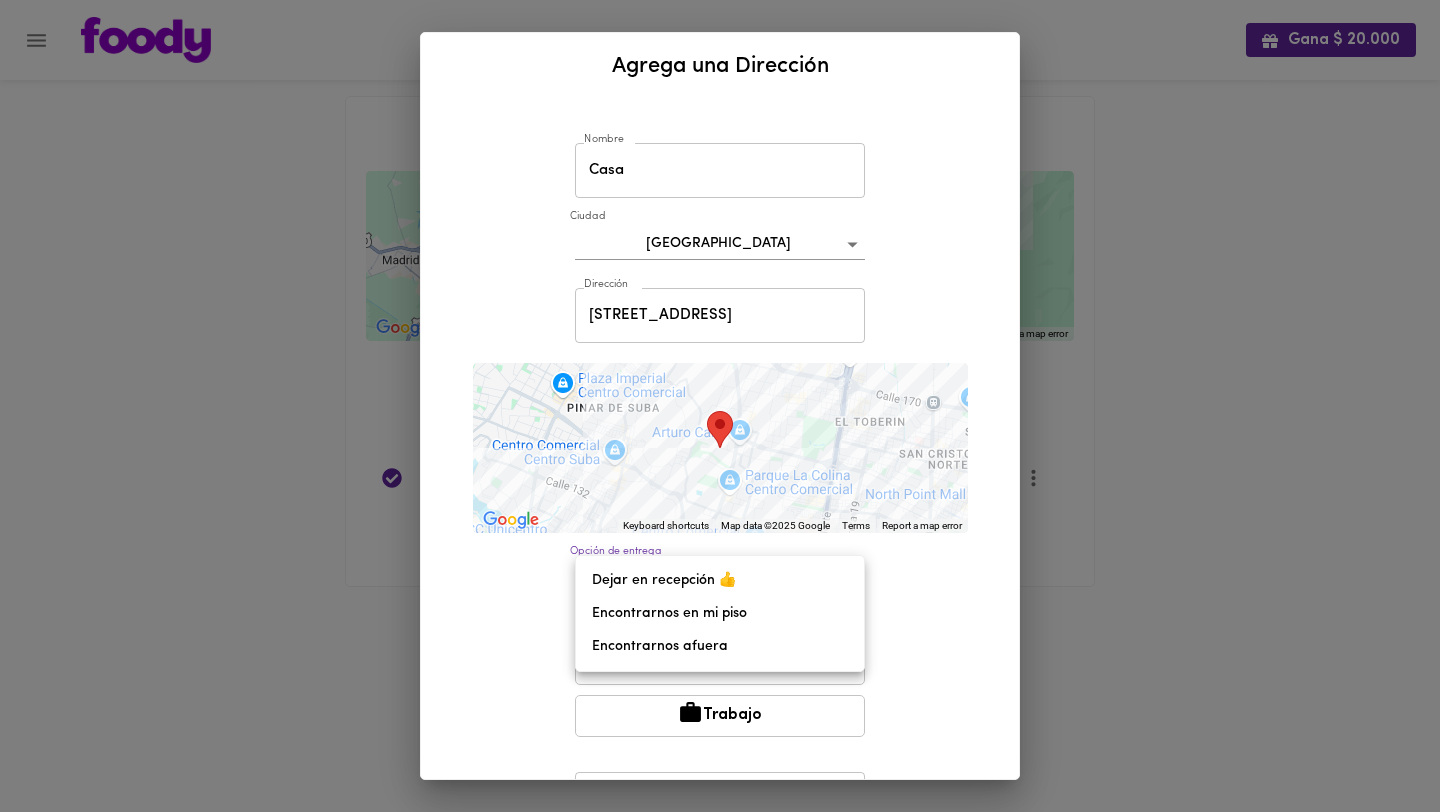 click on "Dejar en recepción 👍" at bounding box center [720, 580] 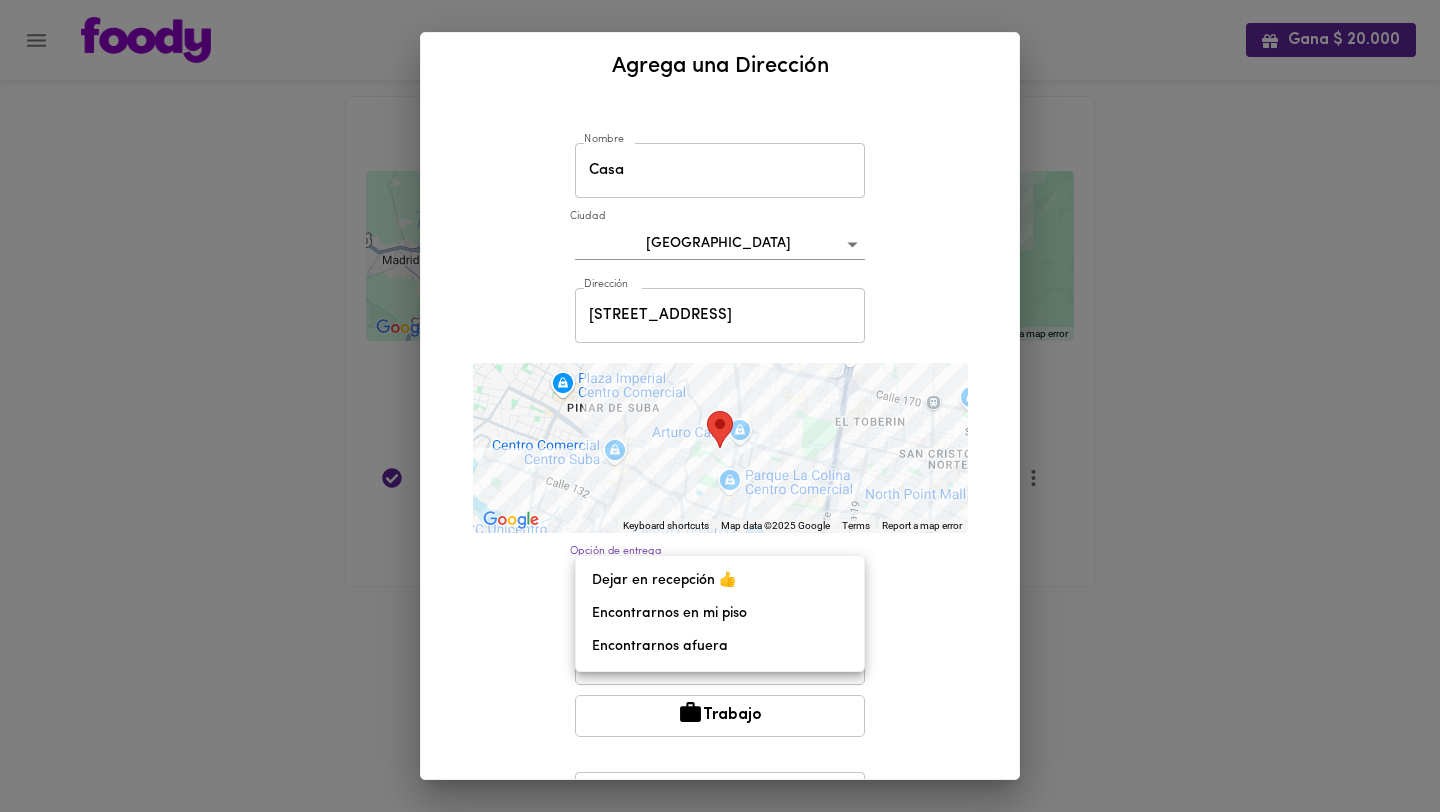 type on "leave-at-reception" 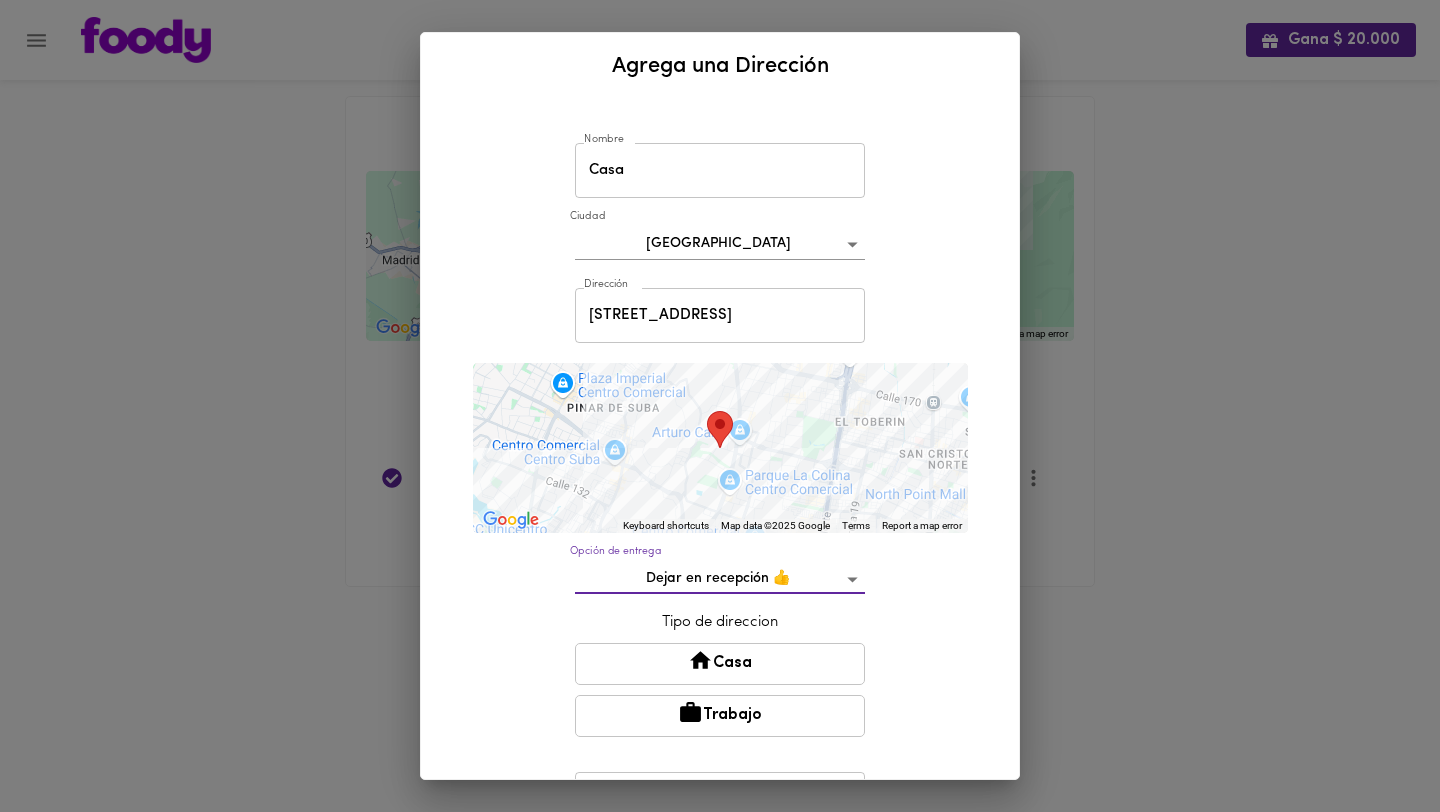 click on "[STREET_ADDRESS]" at bounding box center (720, 315) 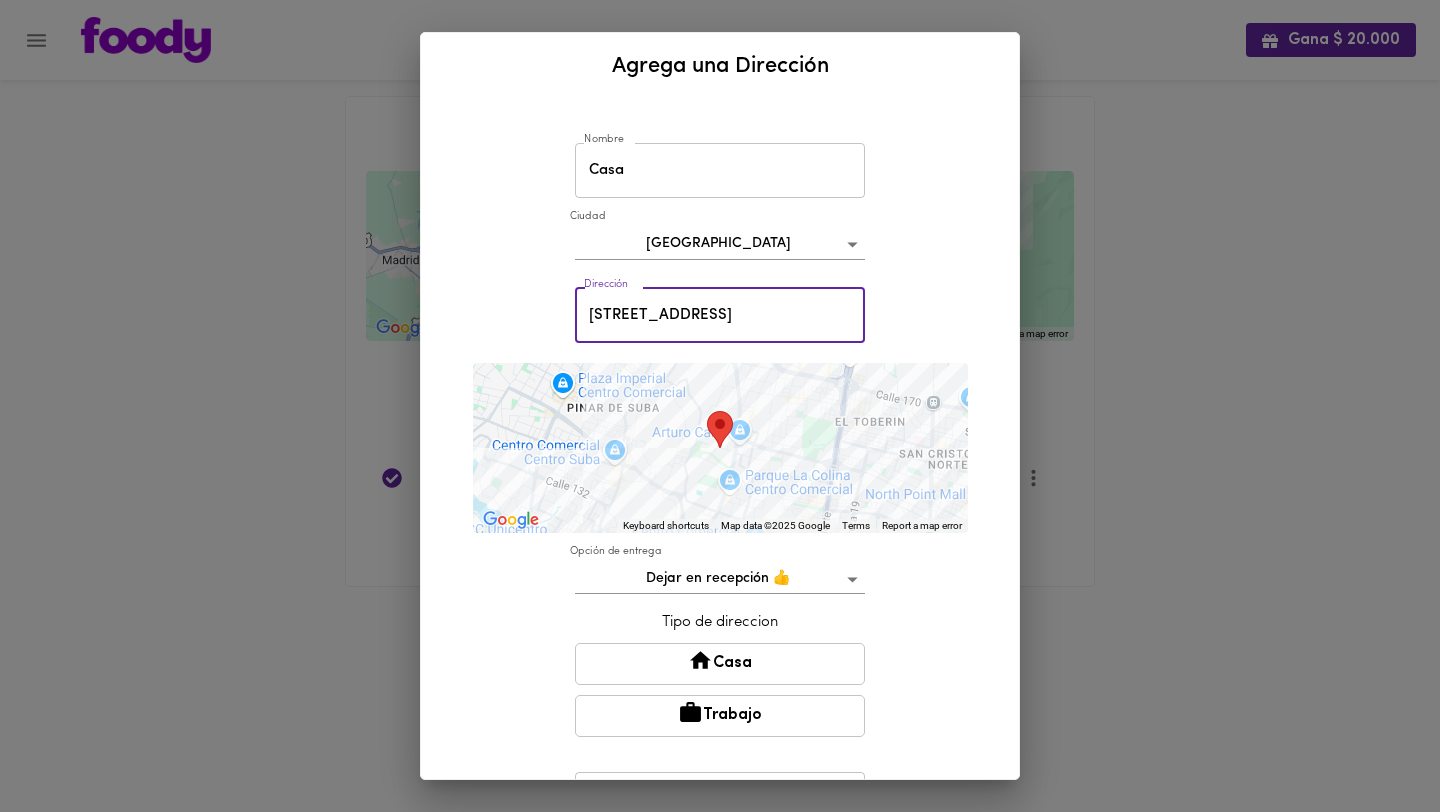 click on "[STREET_ADDRESS]" at bounding box center (720, 315) 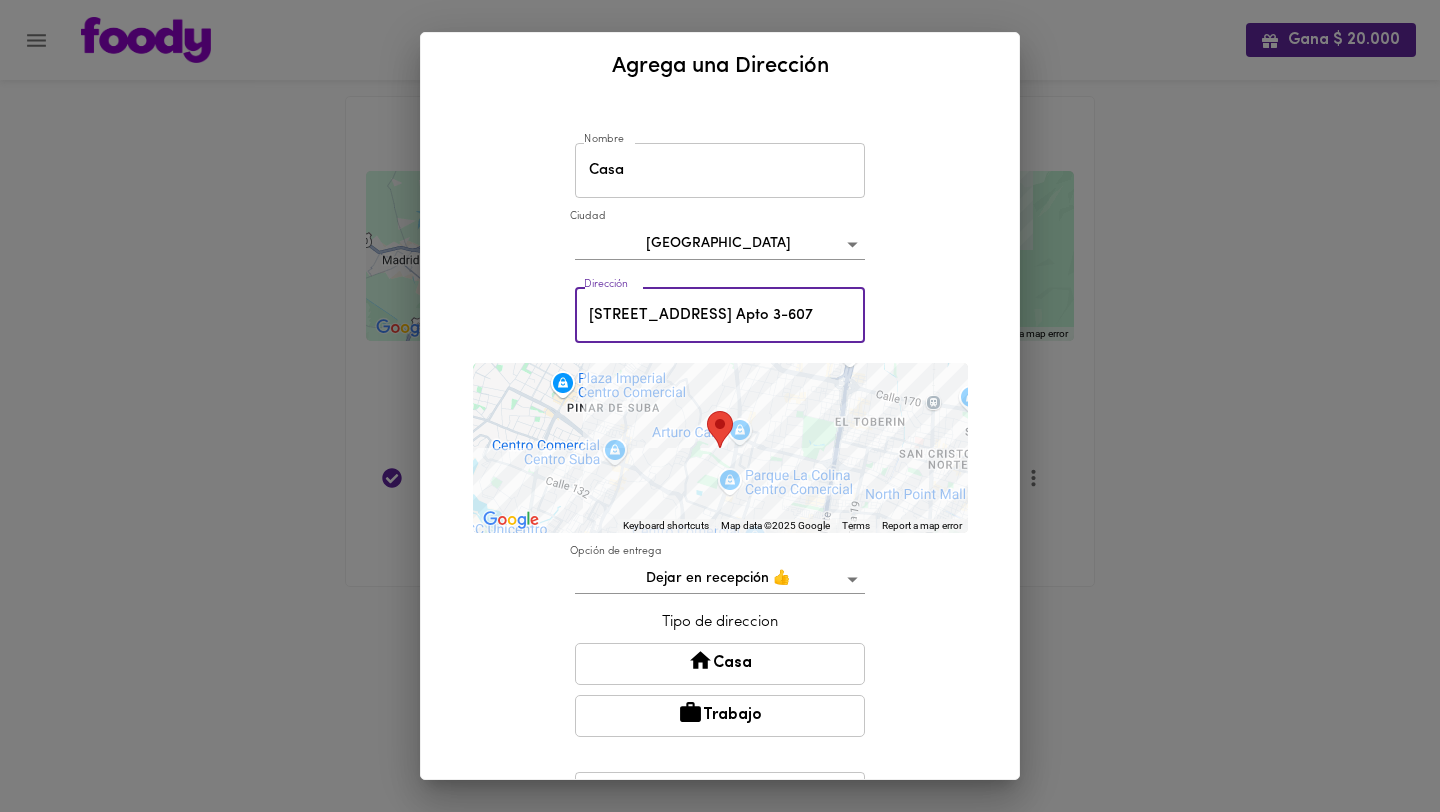 click on "Nombre [GEOGRAPHIC_DATA] Dirección [STREET_ADDRESS] 3-607 Dirección ← Move left → Move right ↑ Move up ↓ Move down + Zoom in - Zoom out Home Jump left by 75% End Jump right by 75% Page Up Jump up by 75% Page Down Jump down by 75% To navigate, press the arrow keys. Keyboard shortcuts Map Data Map data ©2025 Google Map data ©2025 Google 1 km  Click to toggle between metric and imperial units Terms Report a map error Opción de entrega Dejar en recepción 👍 leave-at-reception Tipo de direccion Casa Trabajo Indicaciones Indicaciones Guardar Cancelar" at bounding box center [720, 439] 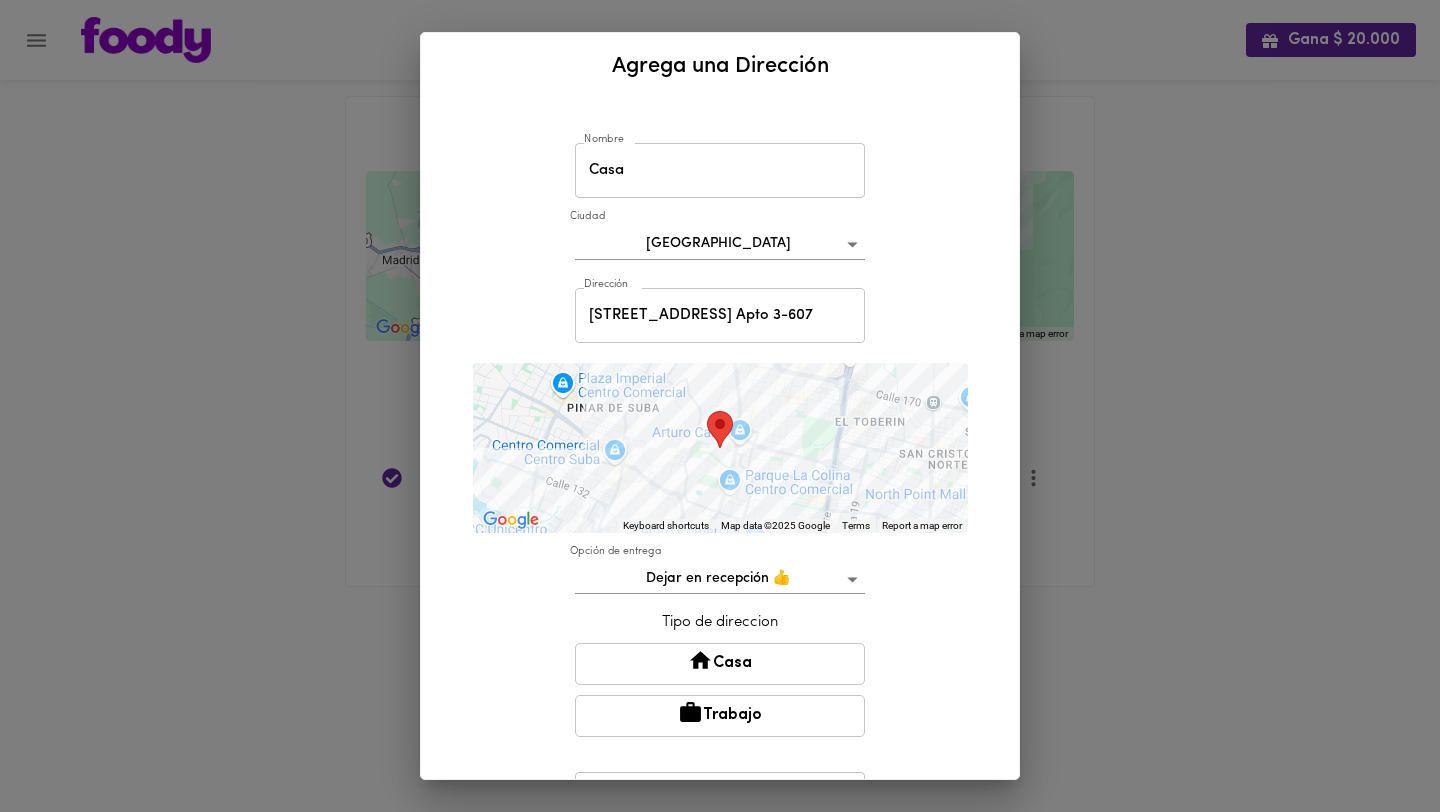 click on "Nombre [GEOGRAPHIC_DATA] Dirección [STREET_ADDRESS] 3-607 Dirección ← Move left → Move right ↑ Move up ↓ Move down + Zoom in - Zoom out Home Jump left by 75% End Jump right by 75% Page Up Jump up by 75% Page Down Jump down by 75% To navigate, press the arrow keys. Keyboard shortcuts Map Data Map data ©2025 Google Map data ©2025 Google 1 km  Click to toggle between metric and imperial units Terms Report a map error Opción de entrega Dejar en recepción 👍 leave-at-reception Tipo de direccion Casa Trabajo Indicaciones Indicaciones Guardar Cancelar" at bounding box center (720, 522) 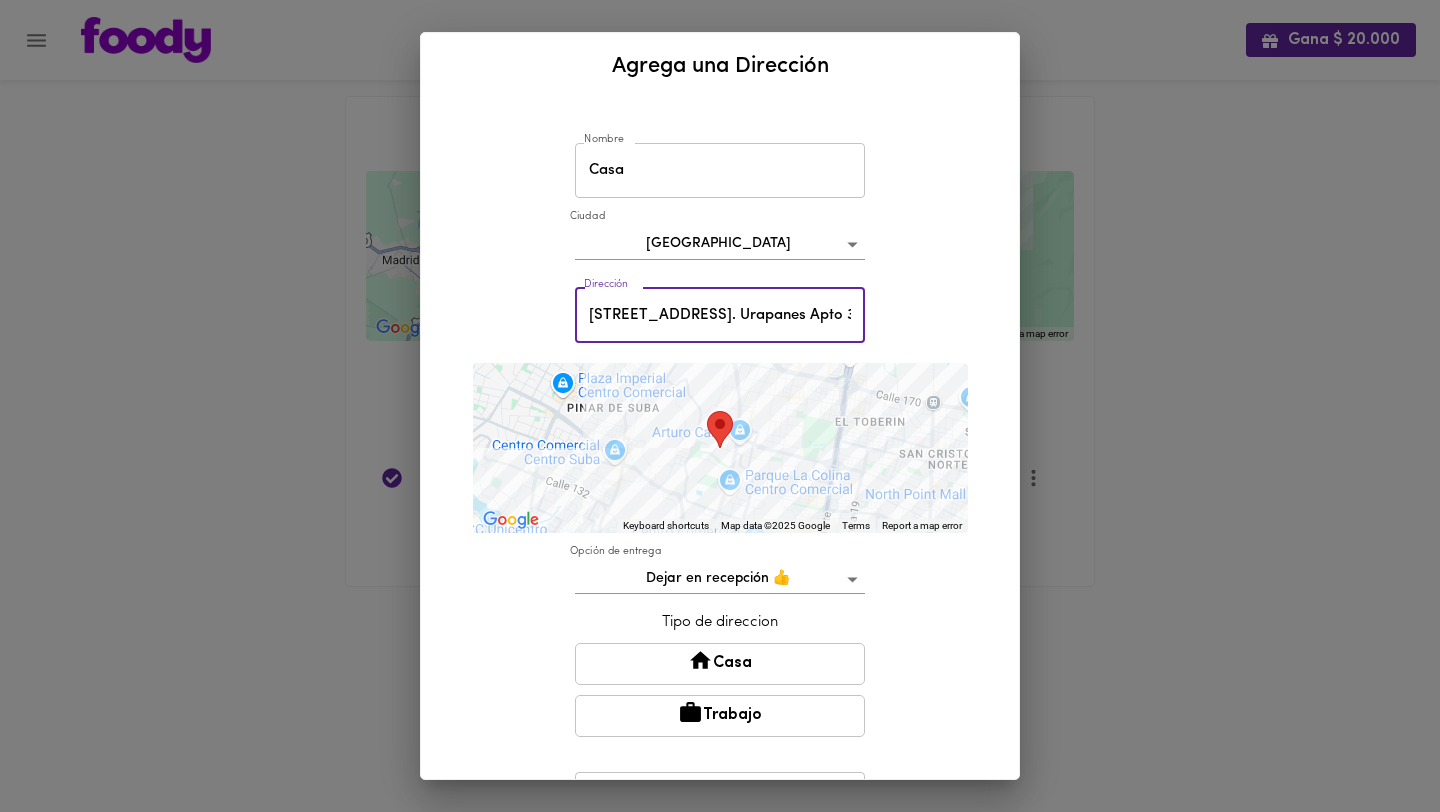 type on "[STREET_ADDRESS]. Urapanes Apto 3-607" 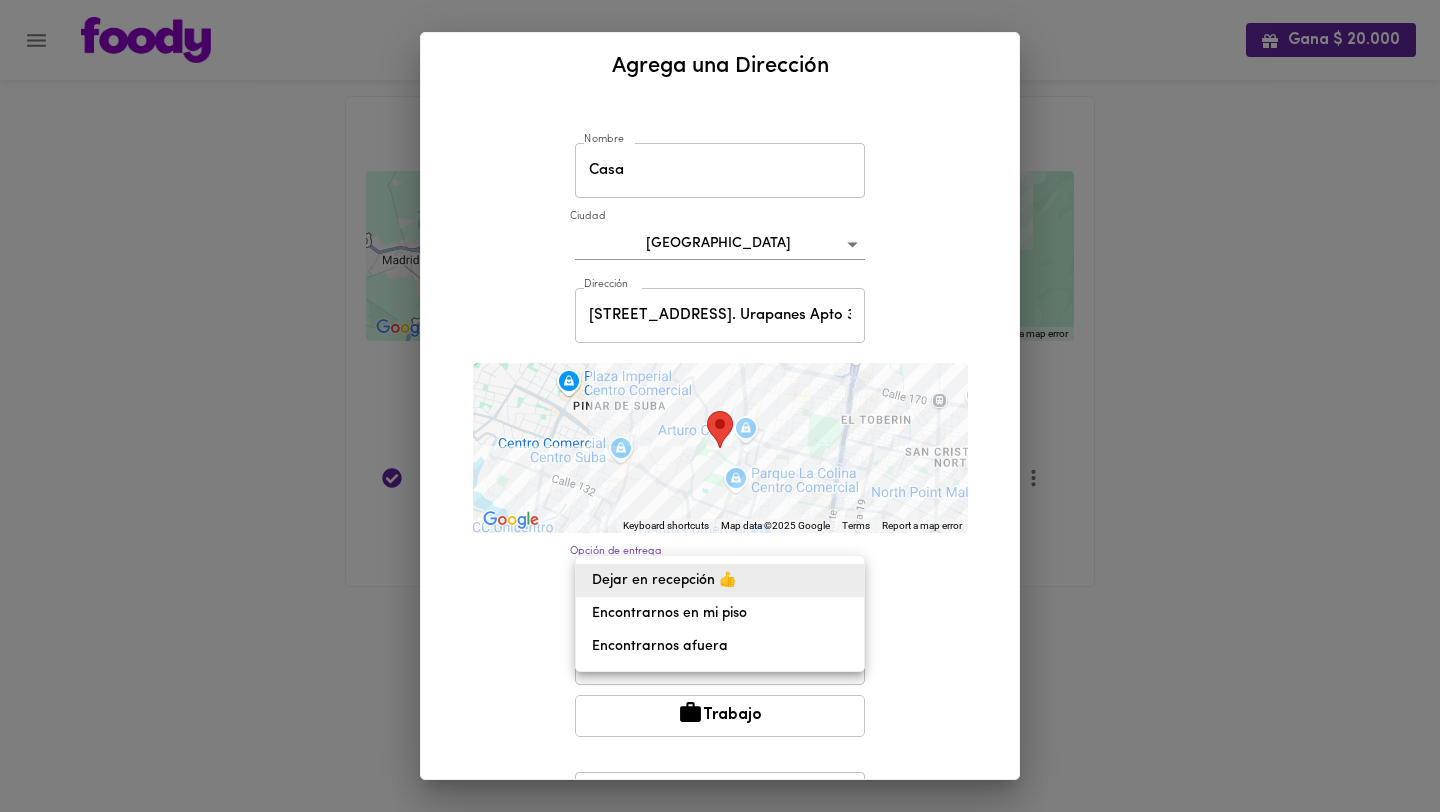 click on "Dejar en recepción 👍" at bounding box center [720, 580] 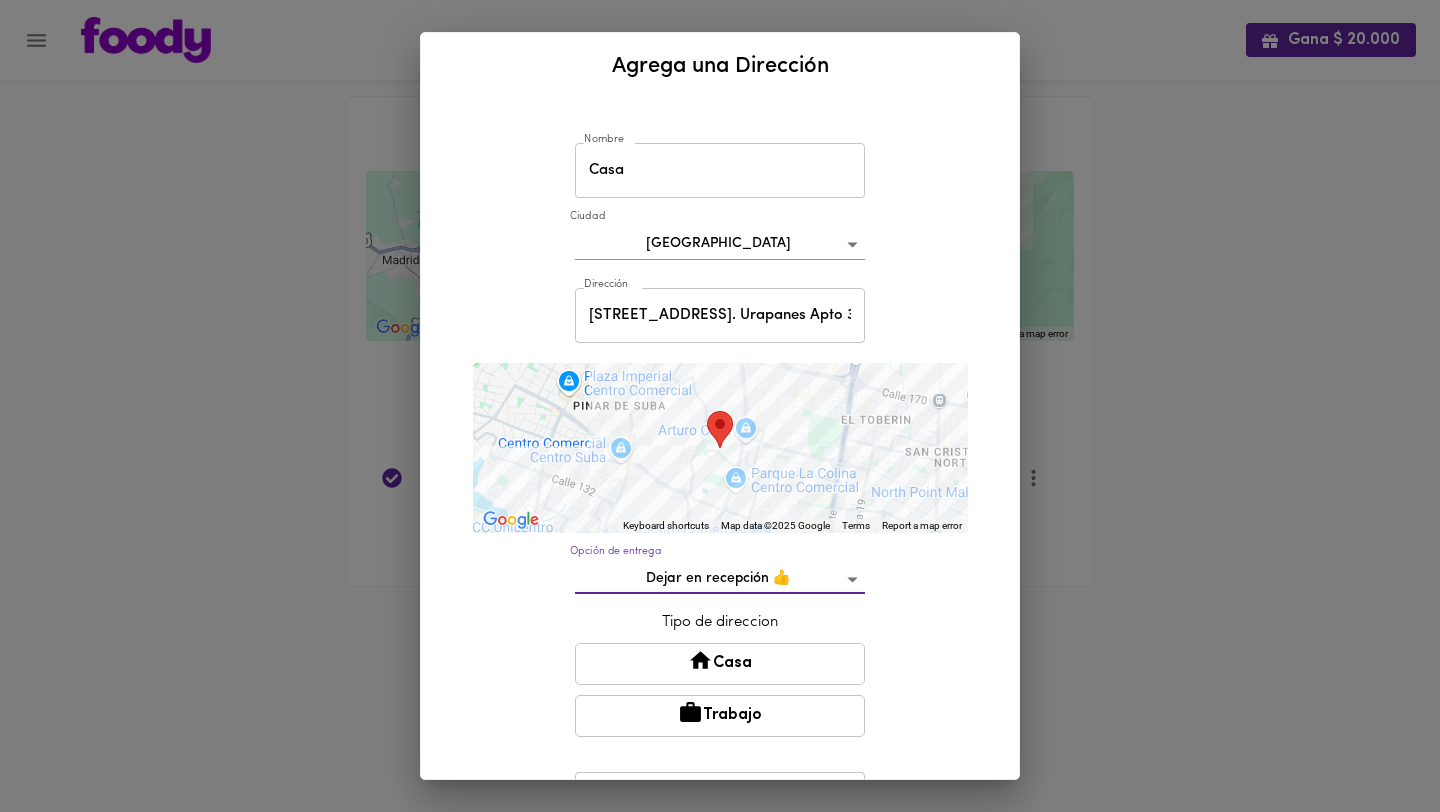 click on "Casa" at bounding box center (720, 664) 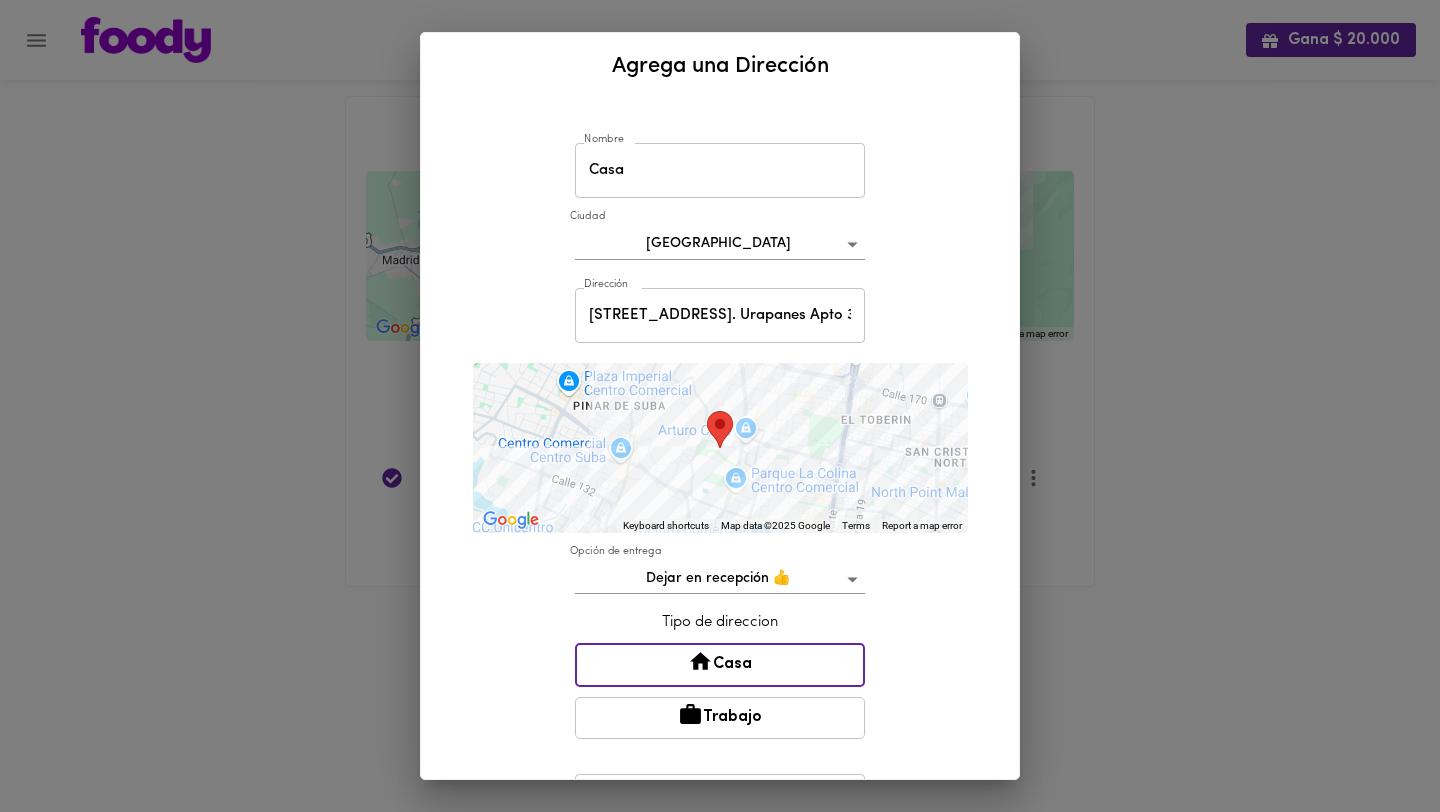 scroll, scrollTop: 168, scrollLeft: 0, axis: vertical 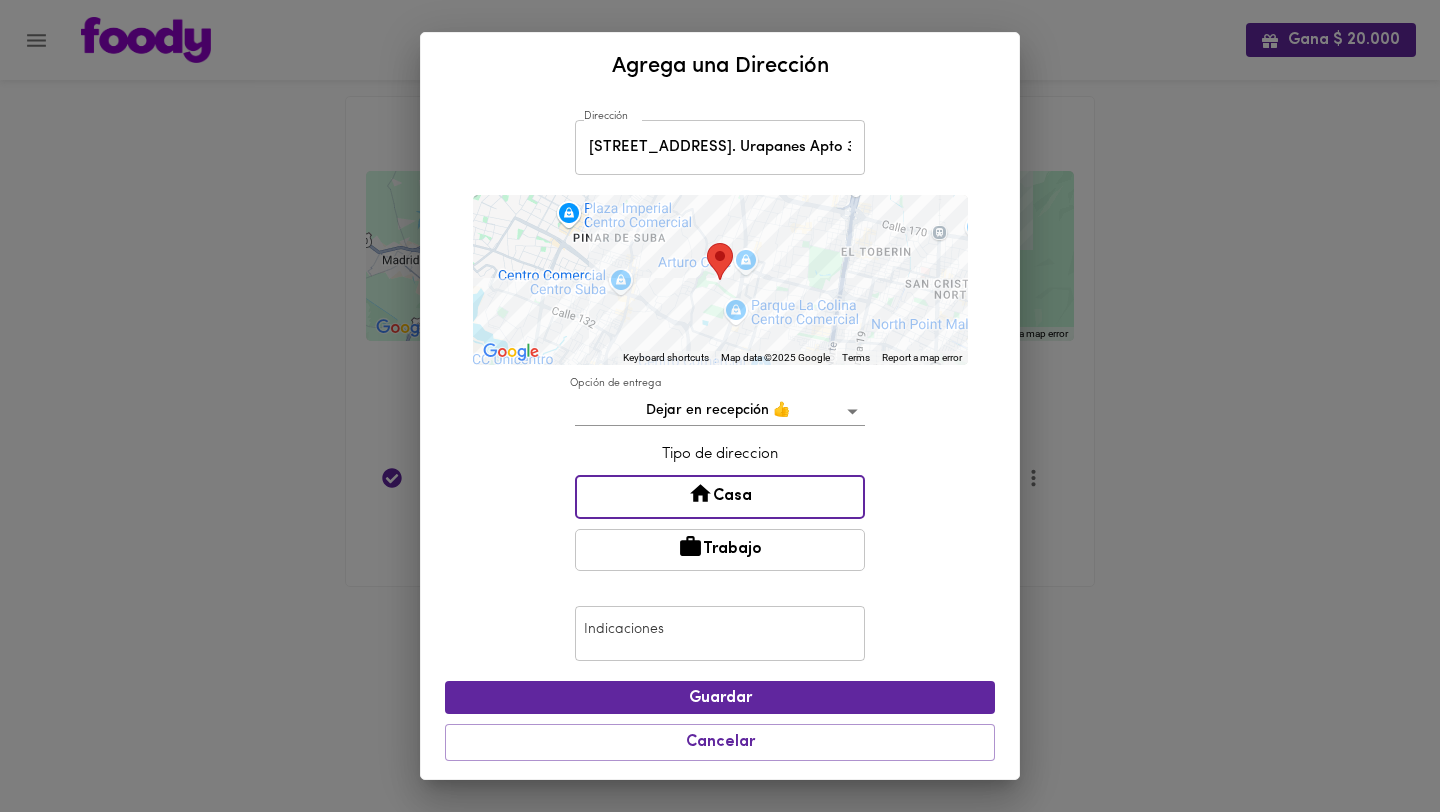click at bounding box center (720, 633) 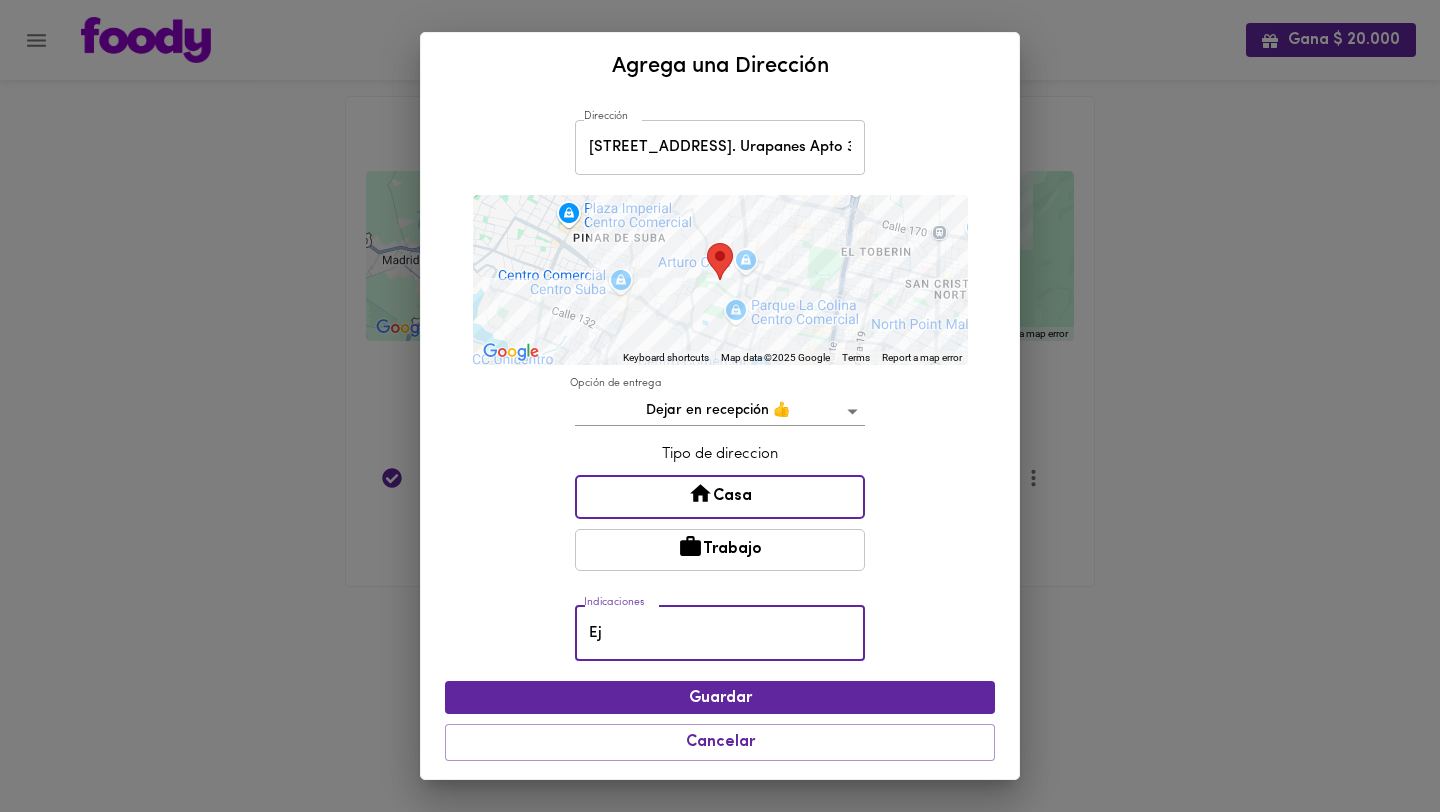 type on "E" 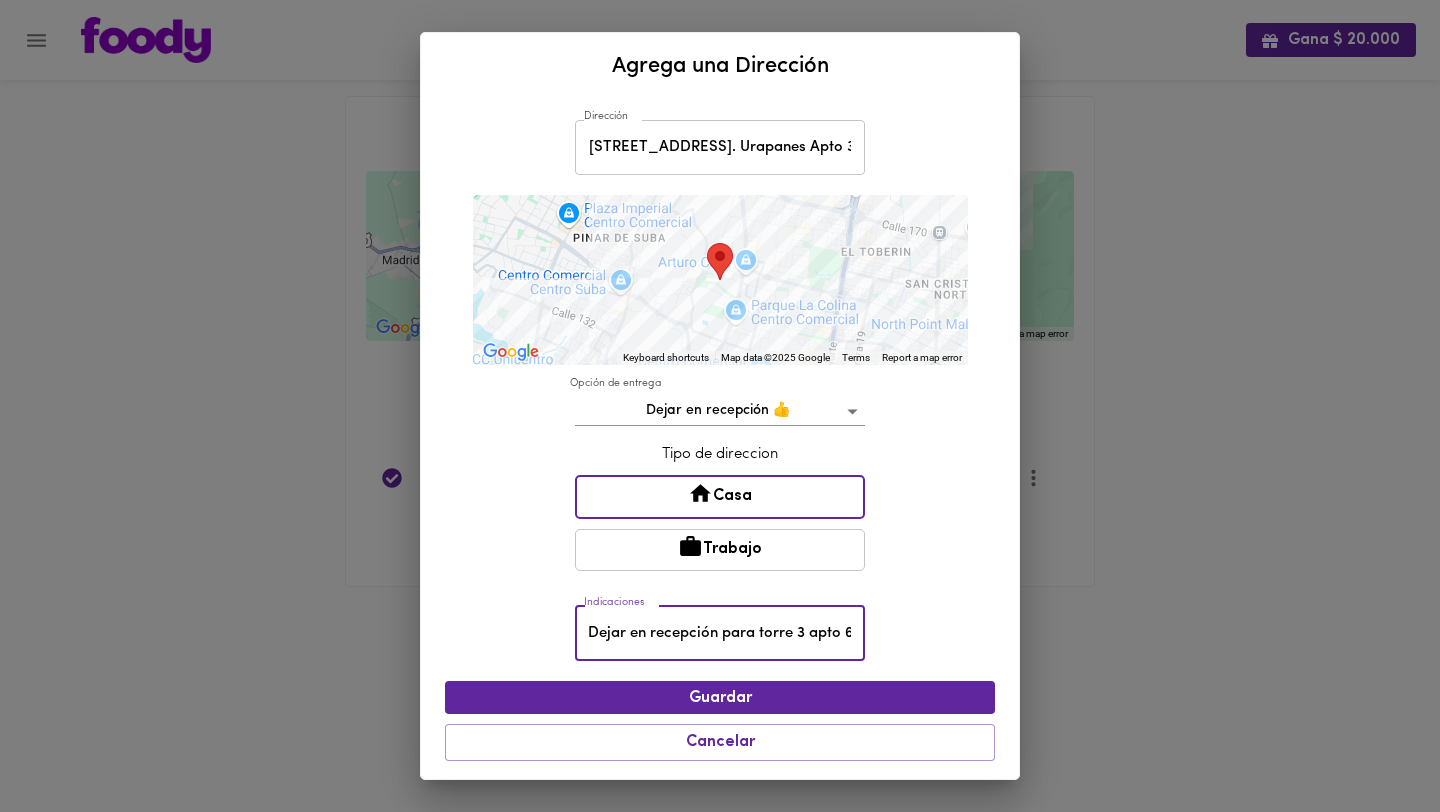 scroll, scrollTop: 0, scrollLeft: 158, axis: horizontal 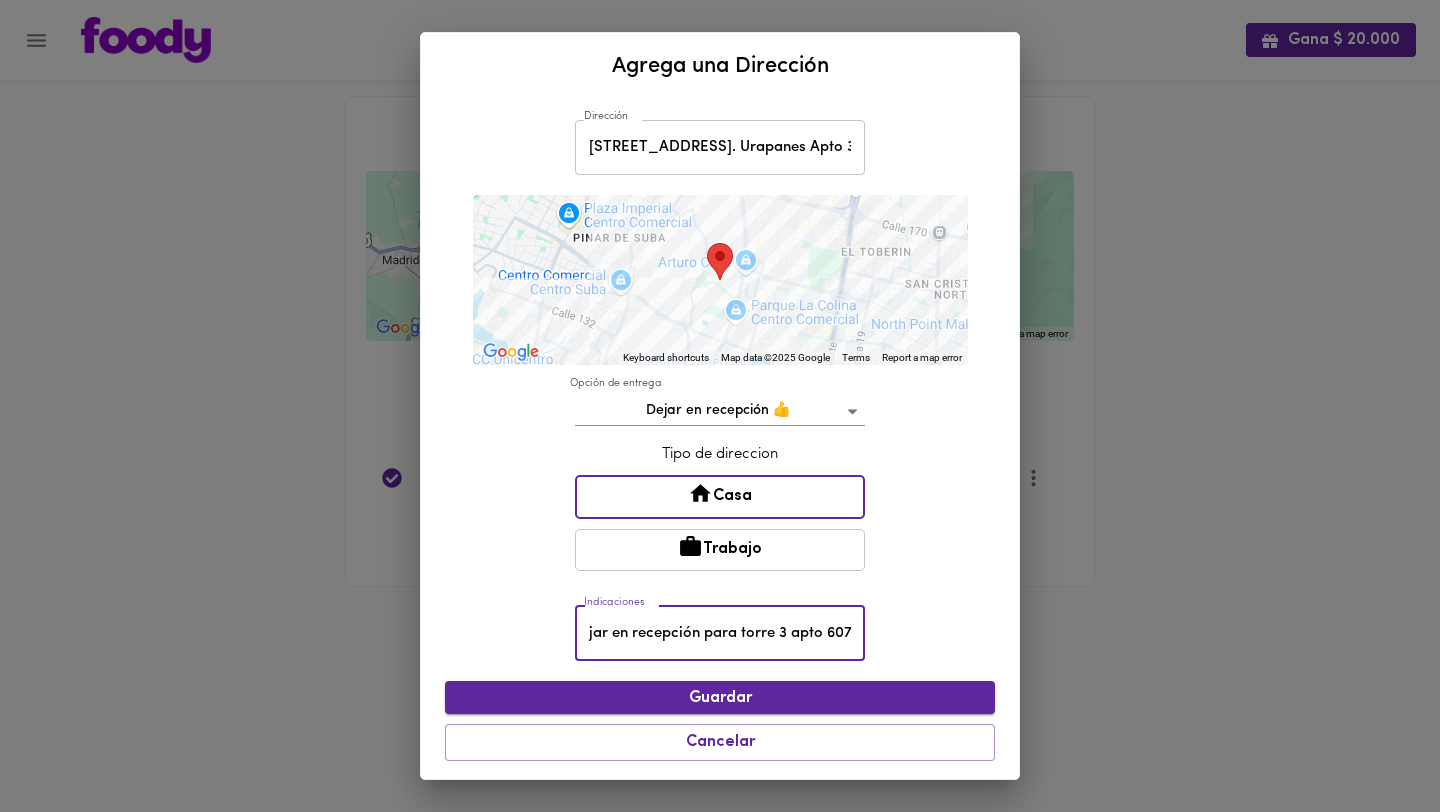 type on "Conjunto Urapanes. Dejar en recepción para torre 3 apto 607" 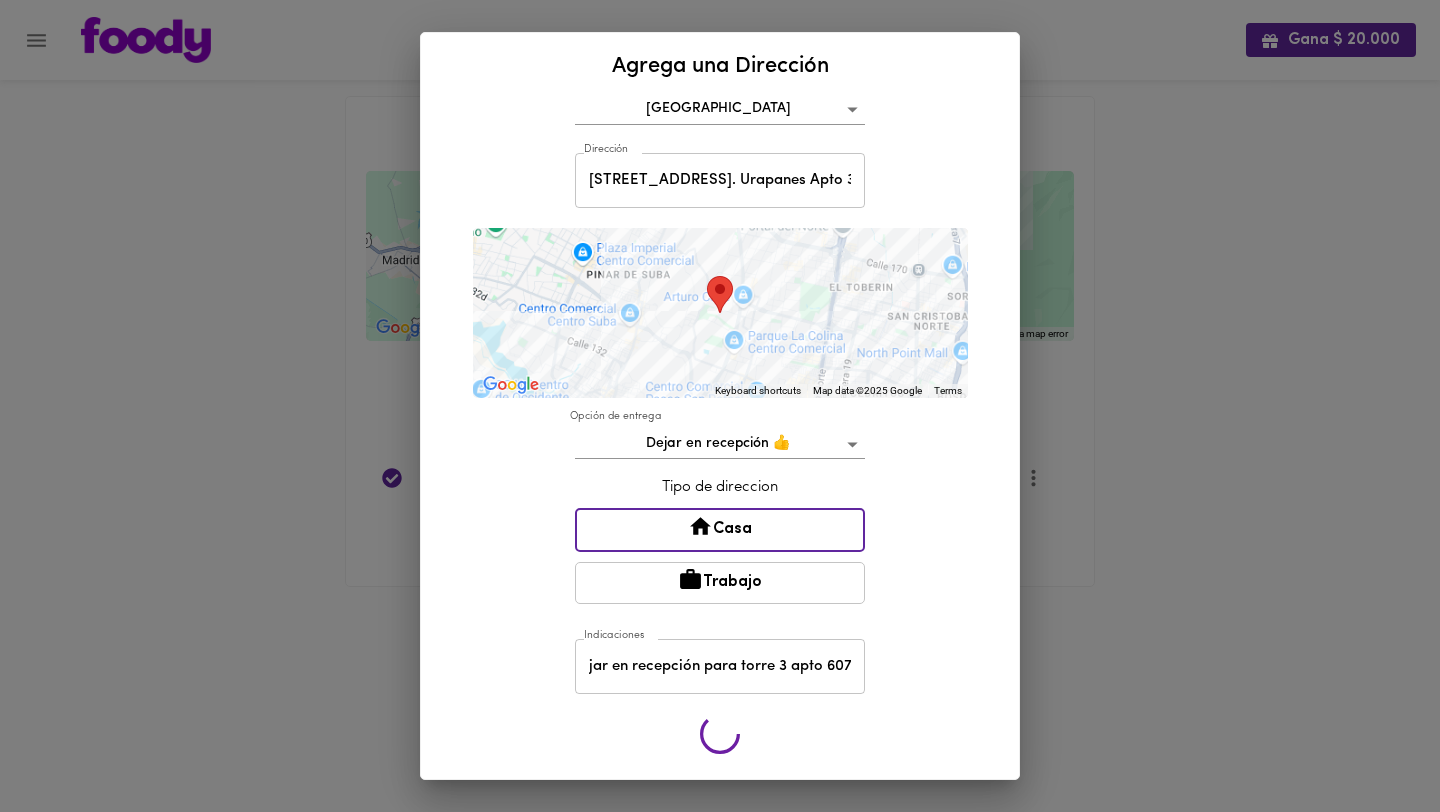 scroll, scrollTop: 0, scrollLeft: 0, axis: both 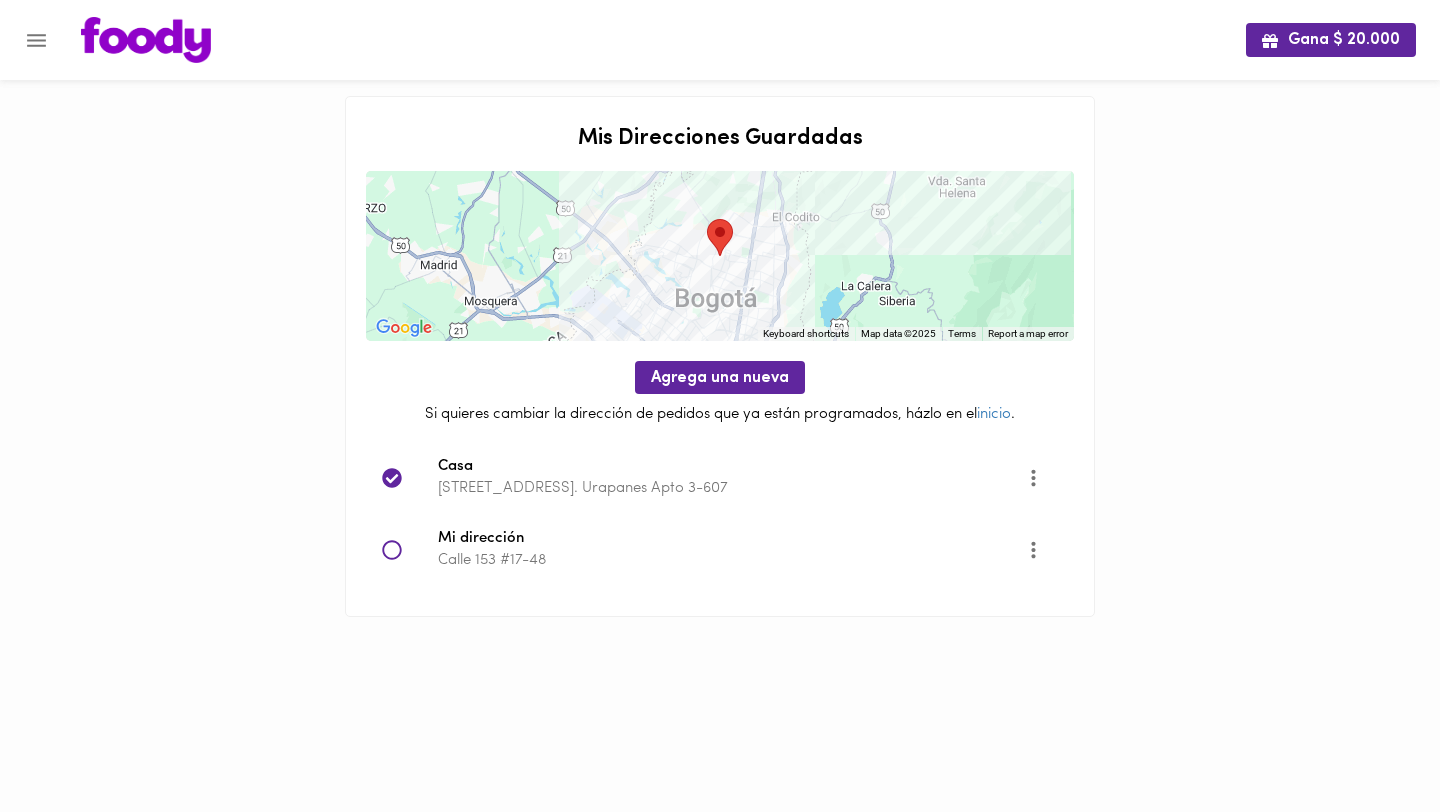 click on "Mi dirección" at bounding box center [732, 539] 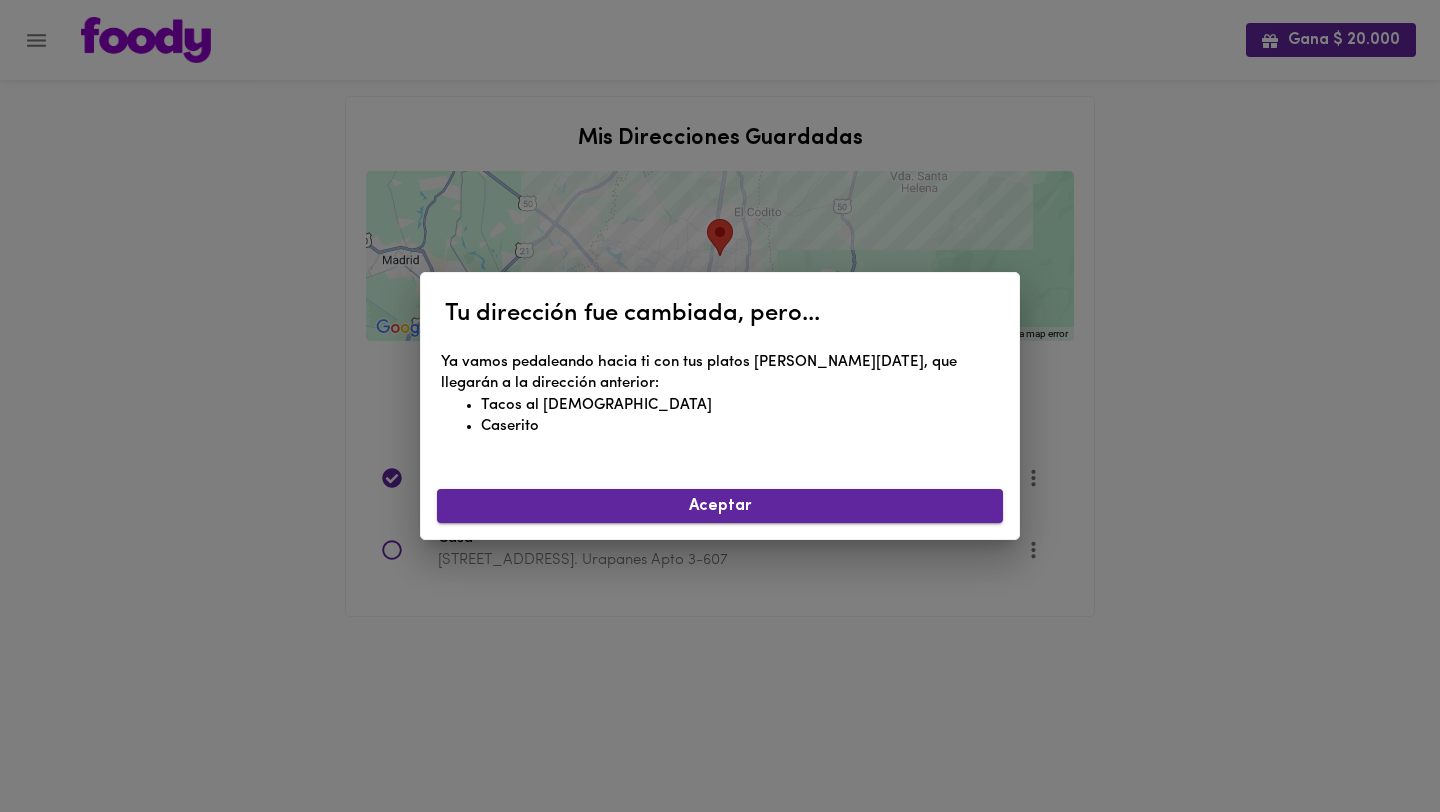 click on "Aceptar" at bounding box center [720, 506] 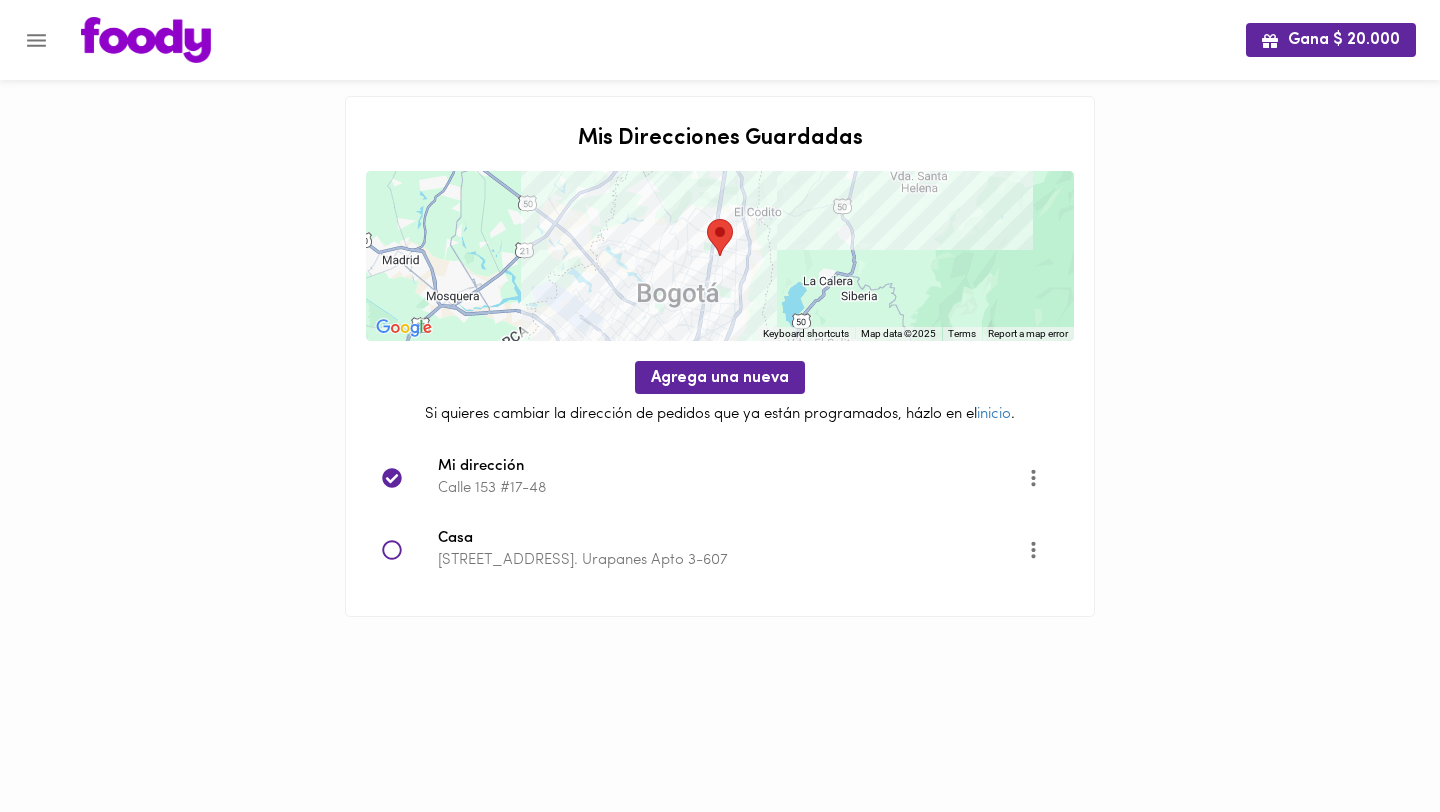click 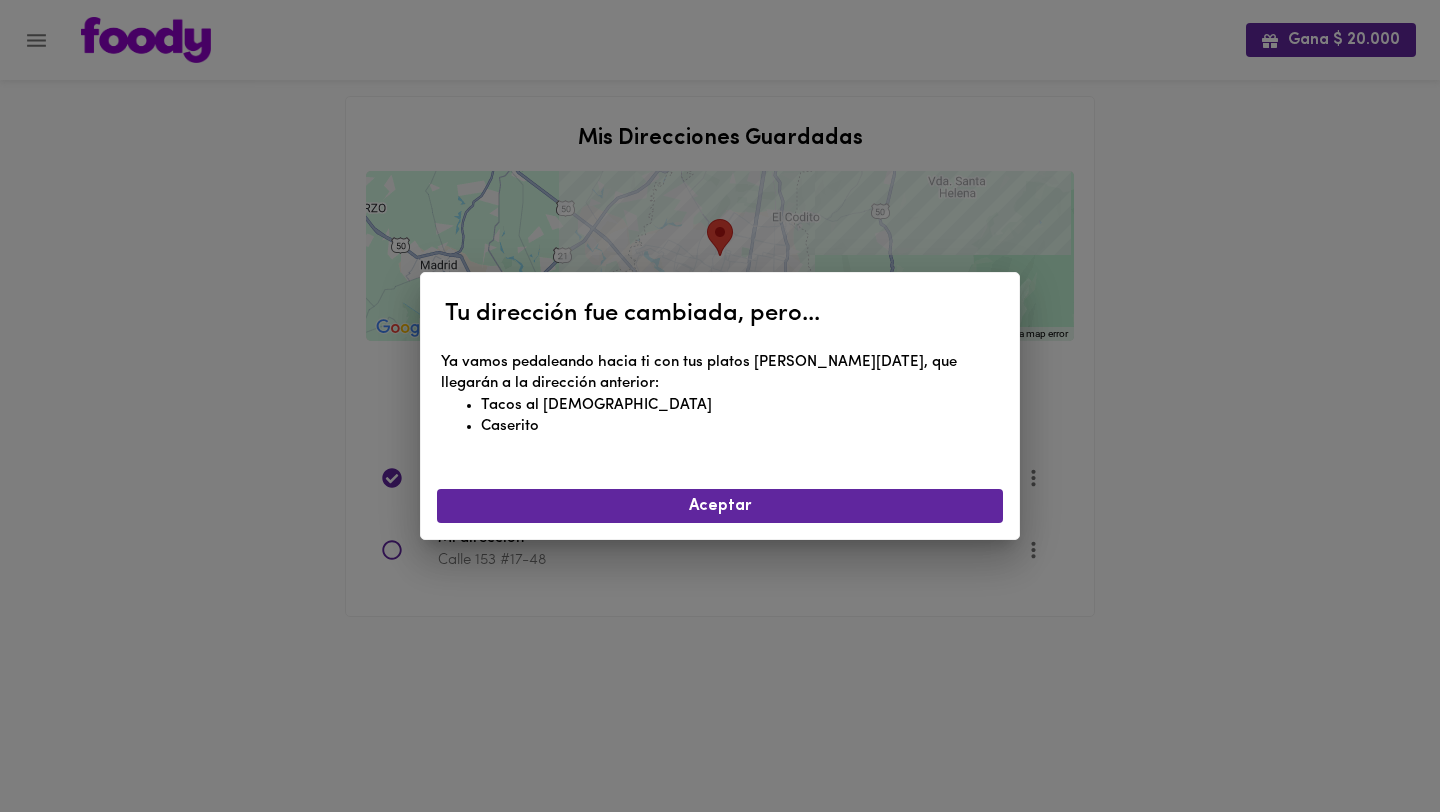 click on "Tu dirección fue cambiada, pero... Ya vamos pedaleando hacia ti con tus platos [PERSON_NAME][DATE], que llegarán a la dirección anterior: Tacos al Pastor Caserito  Aceptar" at bounding box center [720, 406] 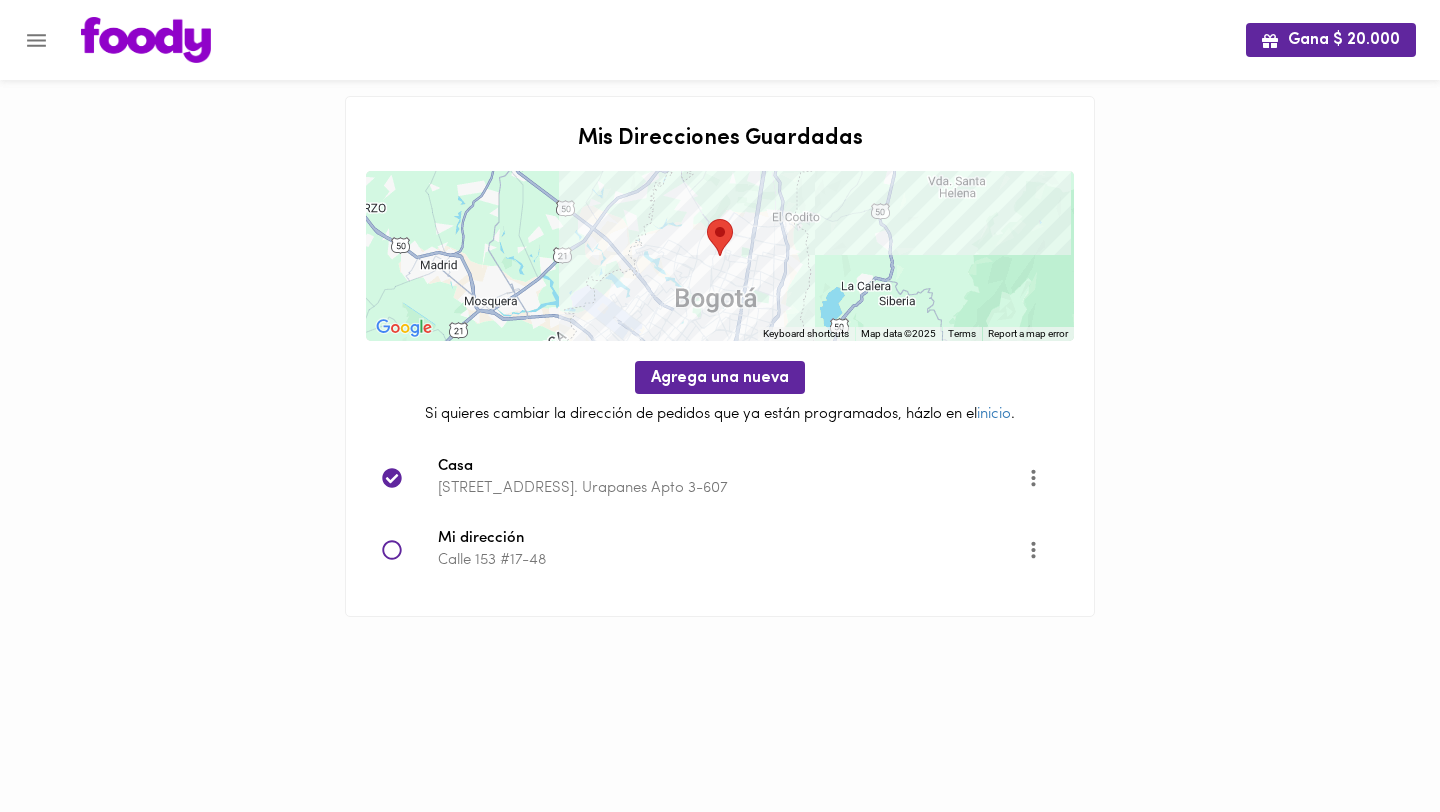 click 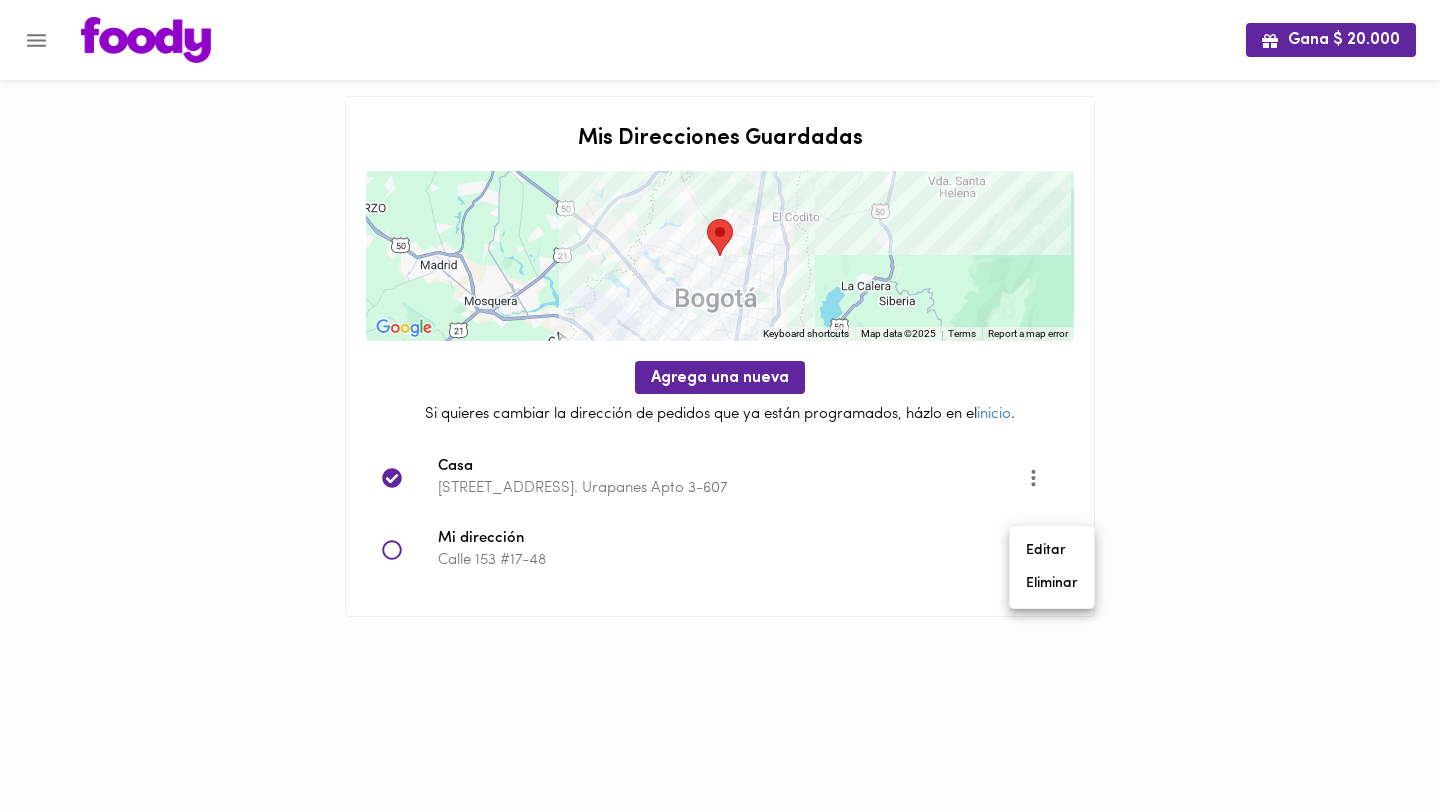 click at bounding box center [720, 406] 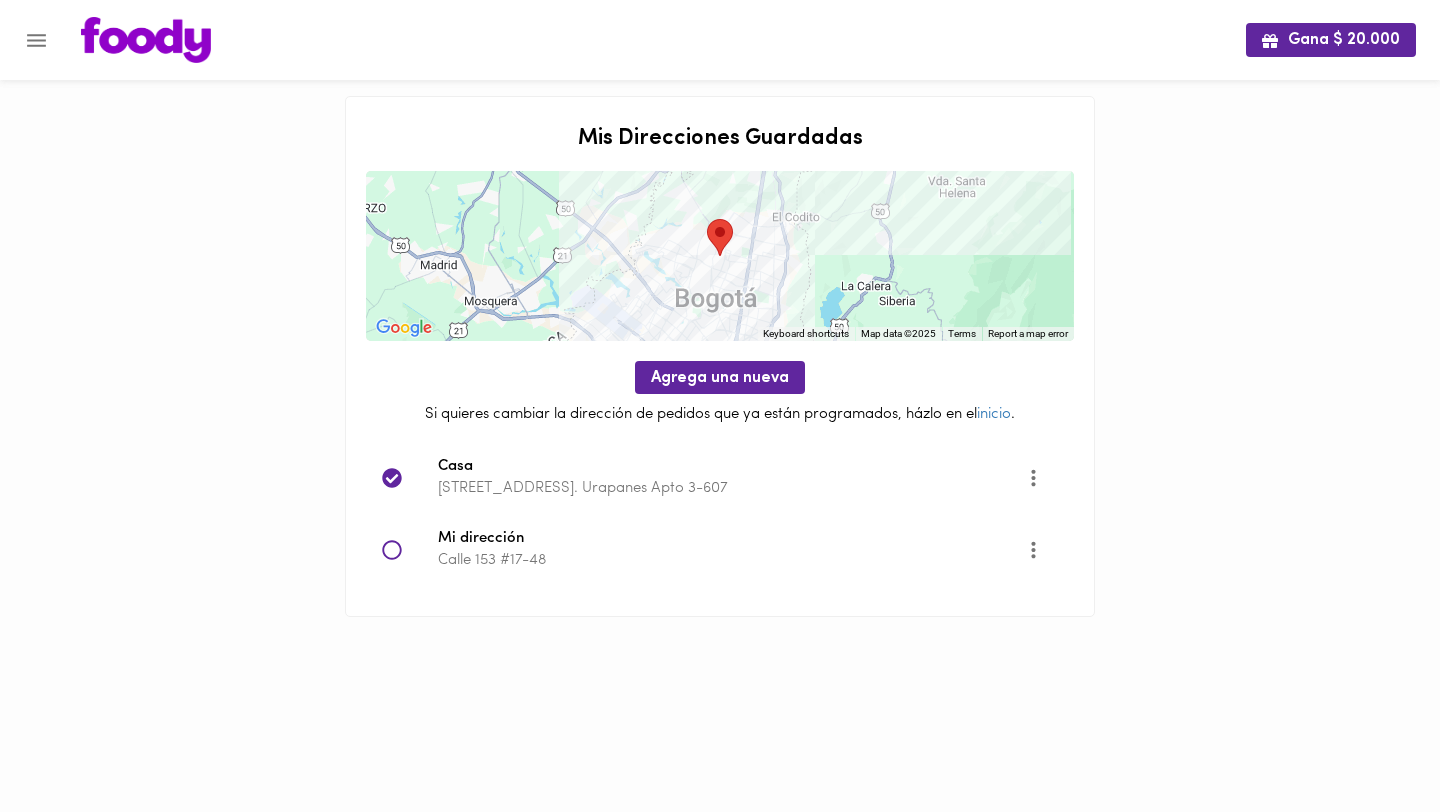 click at bounding box center (653, 40) 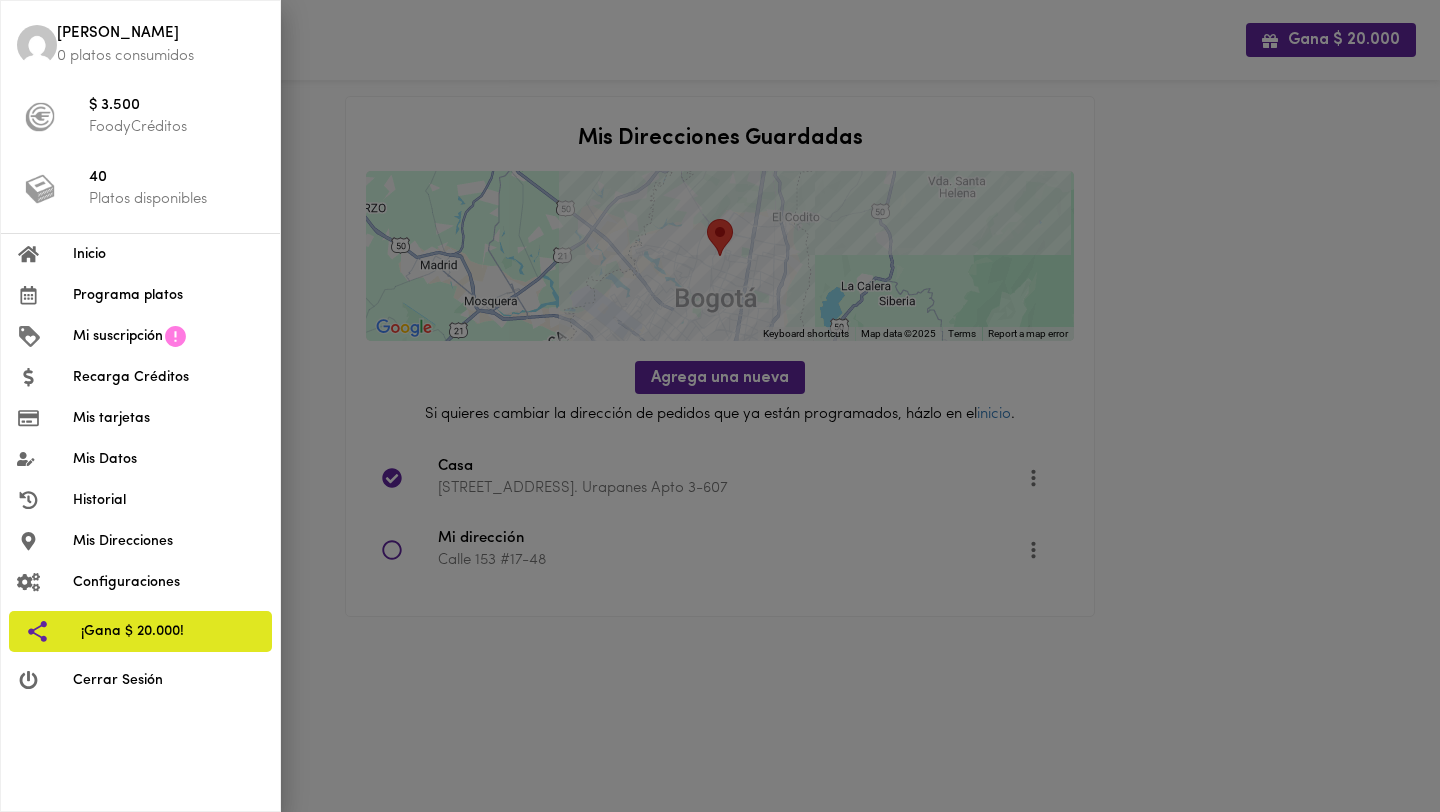 click on "Inicio" at bounding box center [168, 254] 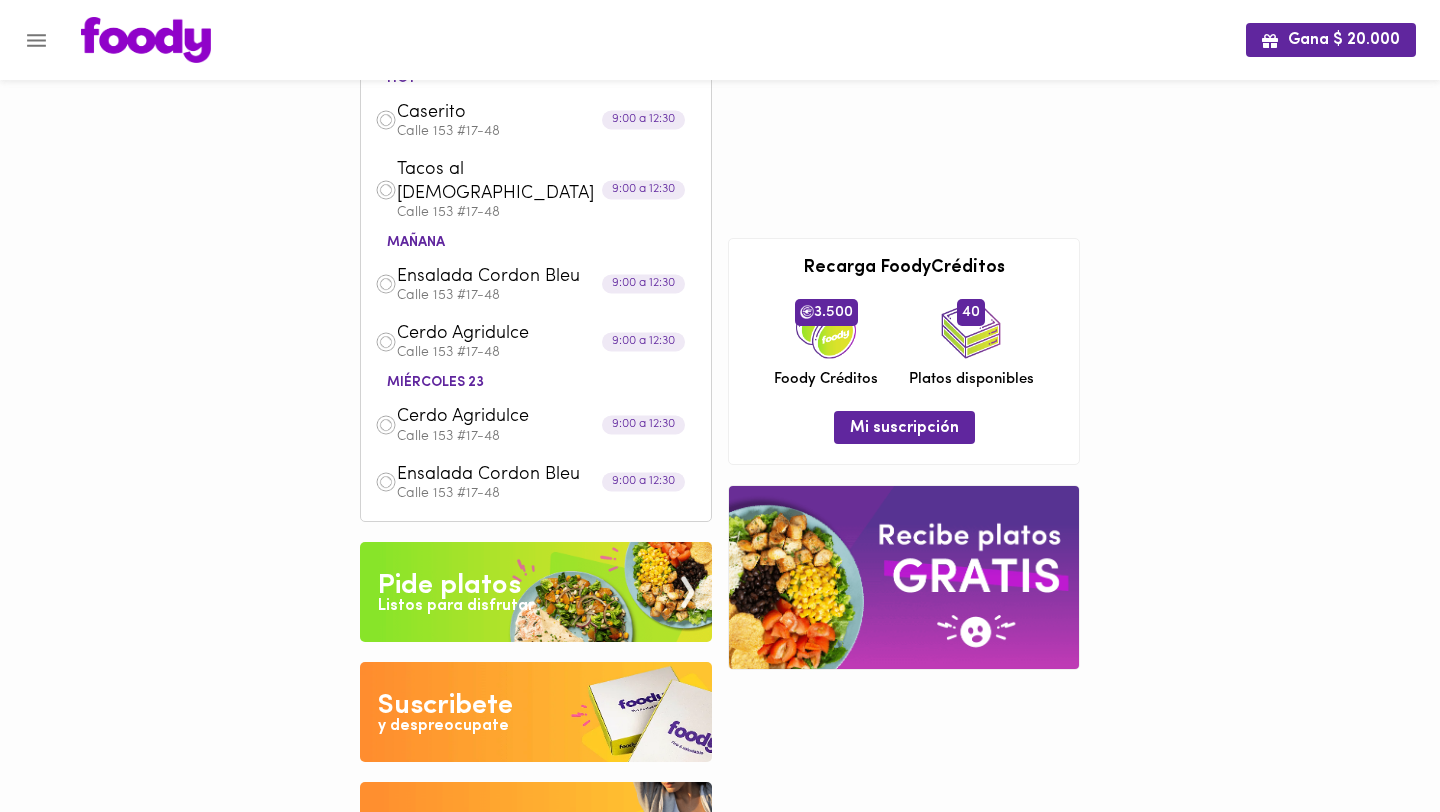 scroll, scrollTop: 134, scrollLeft: 0, axis: vertical 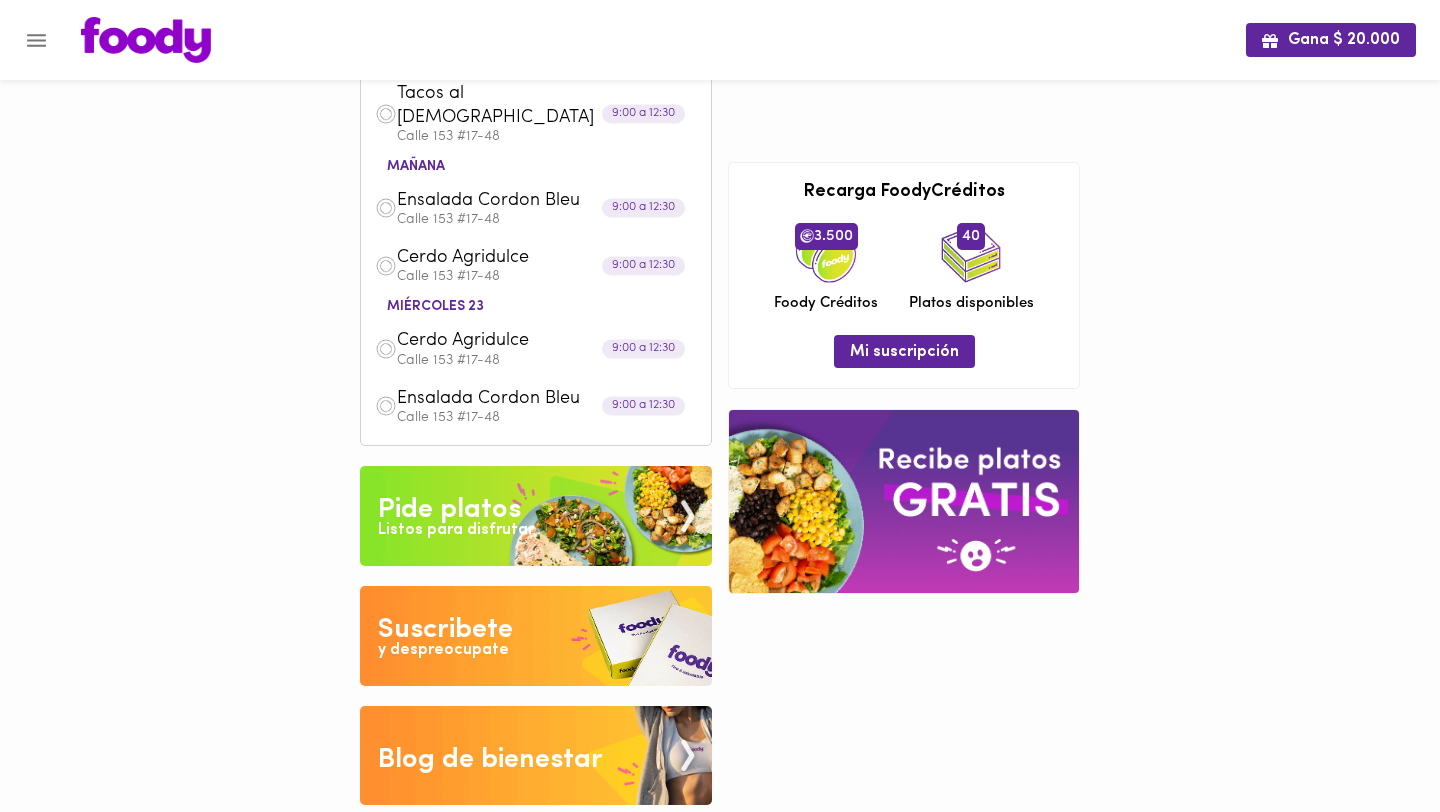 click 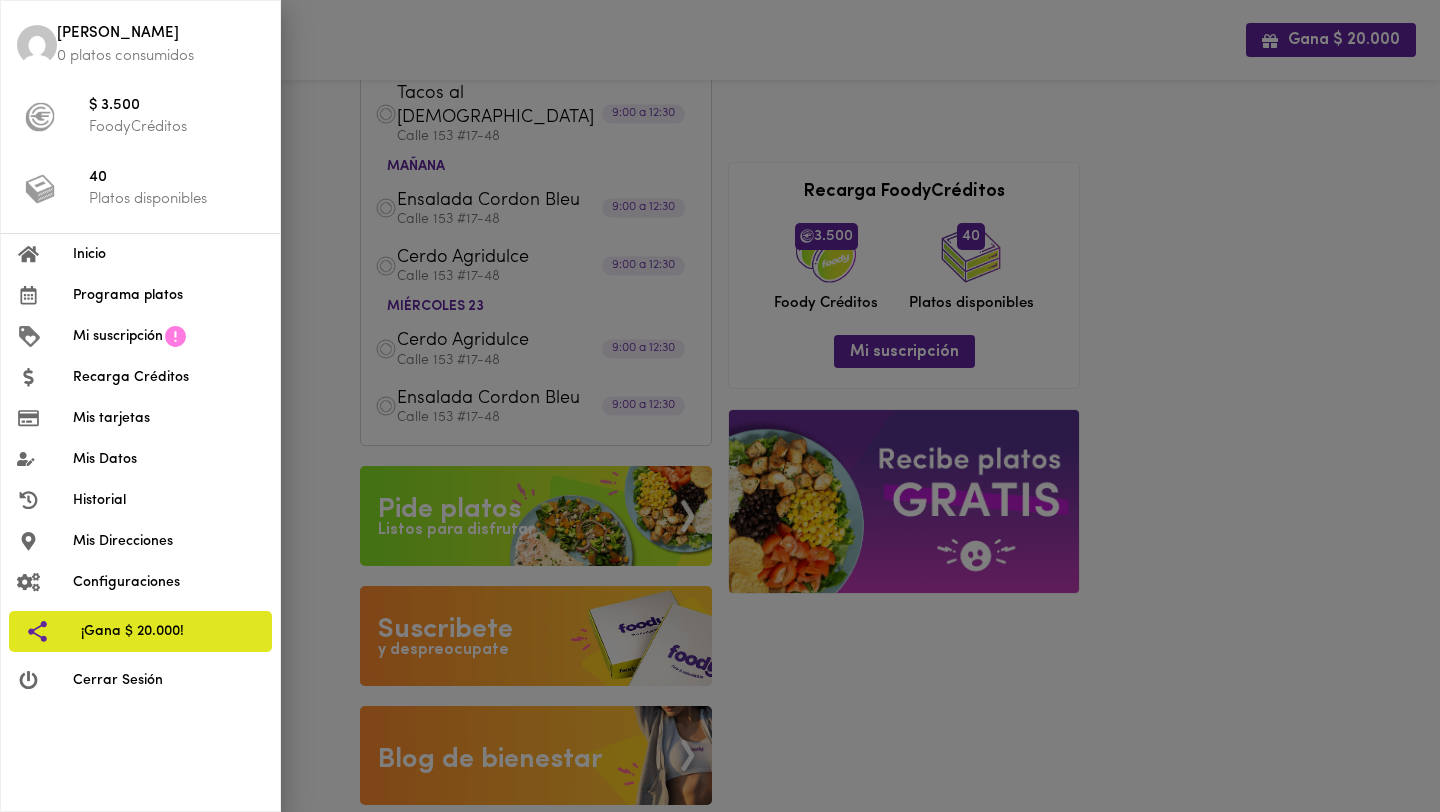 click on "Configuraciones" at bounding box center [168, 582] 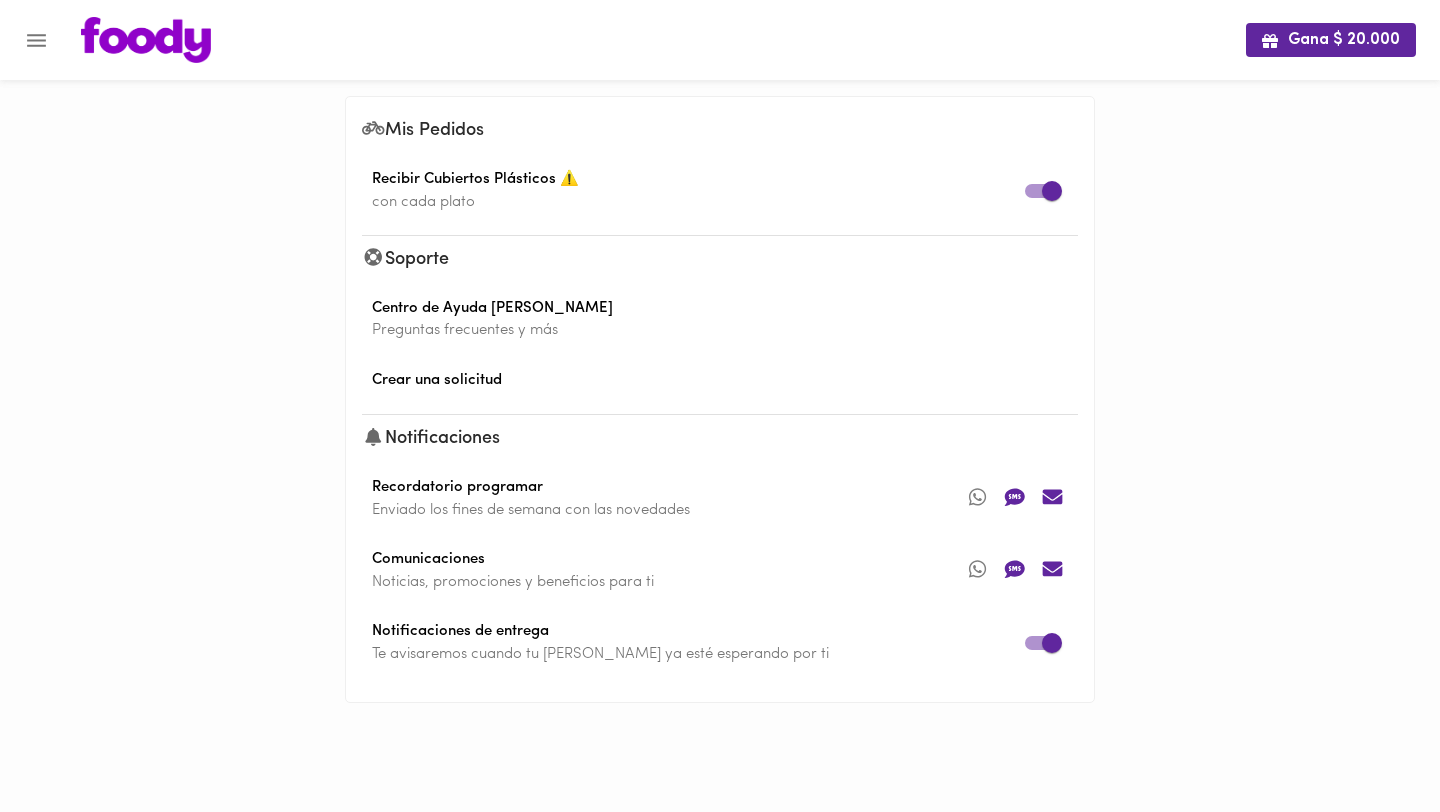 click 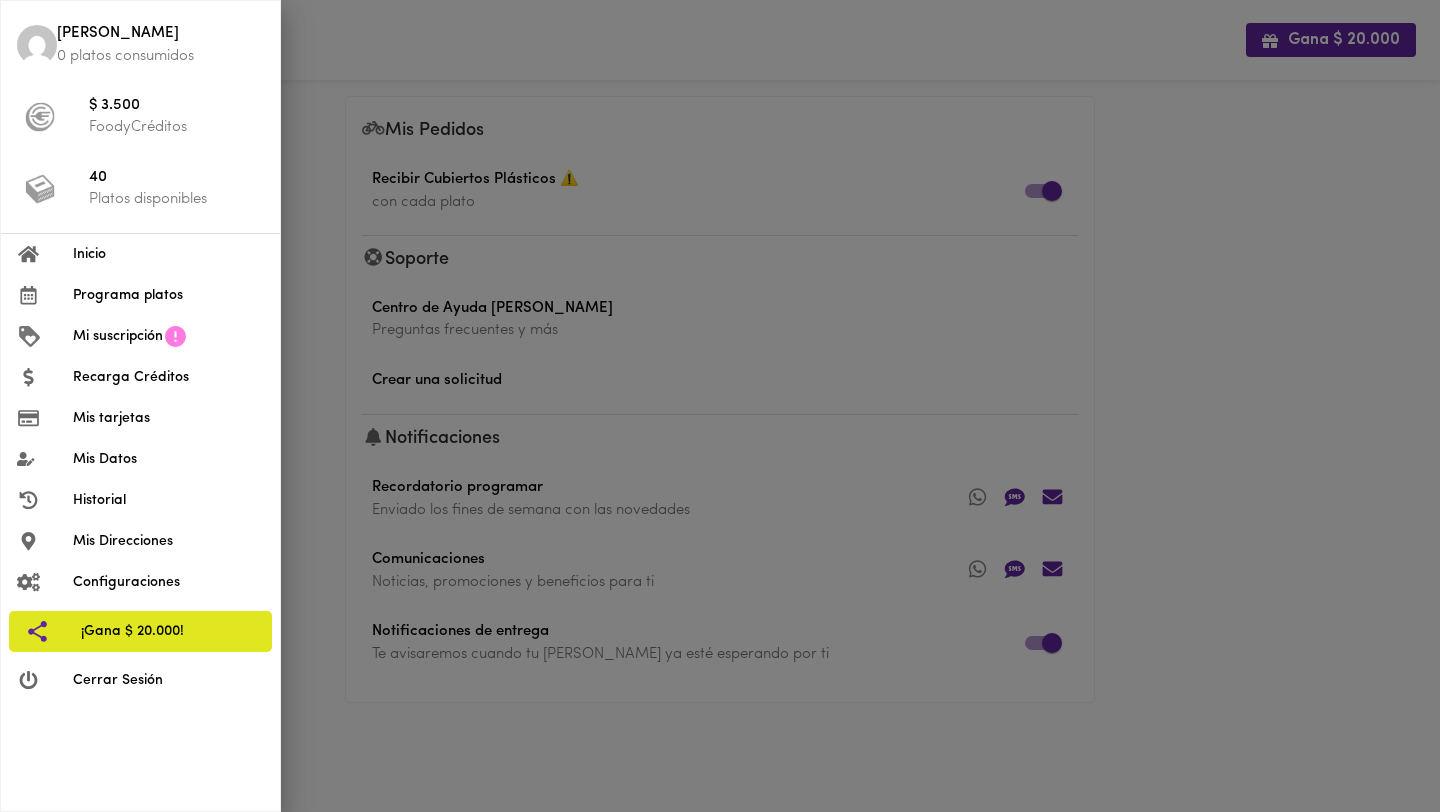 click on "Programa platos" at bounding box center (168, 295) 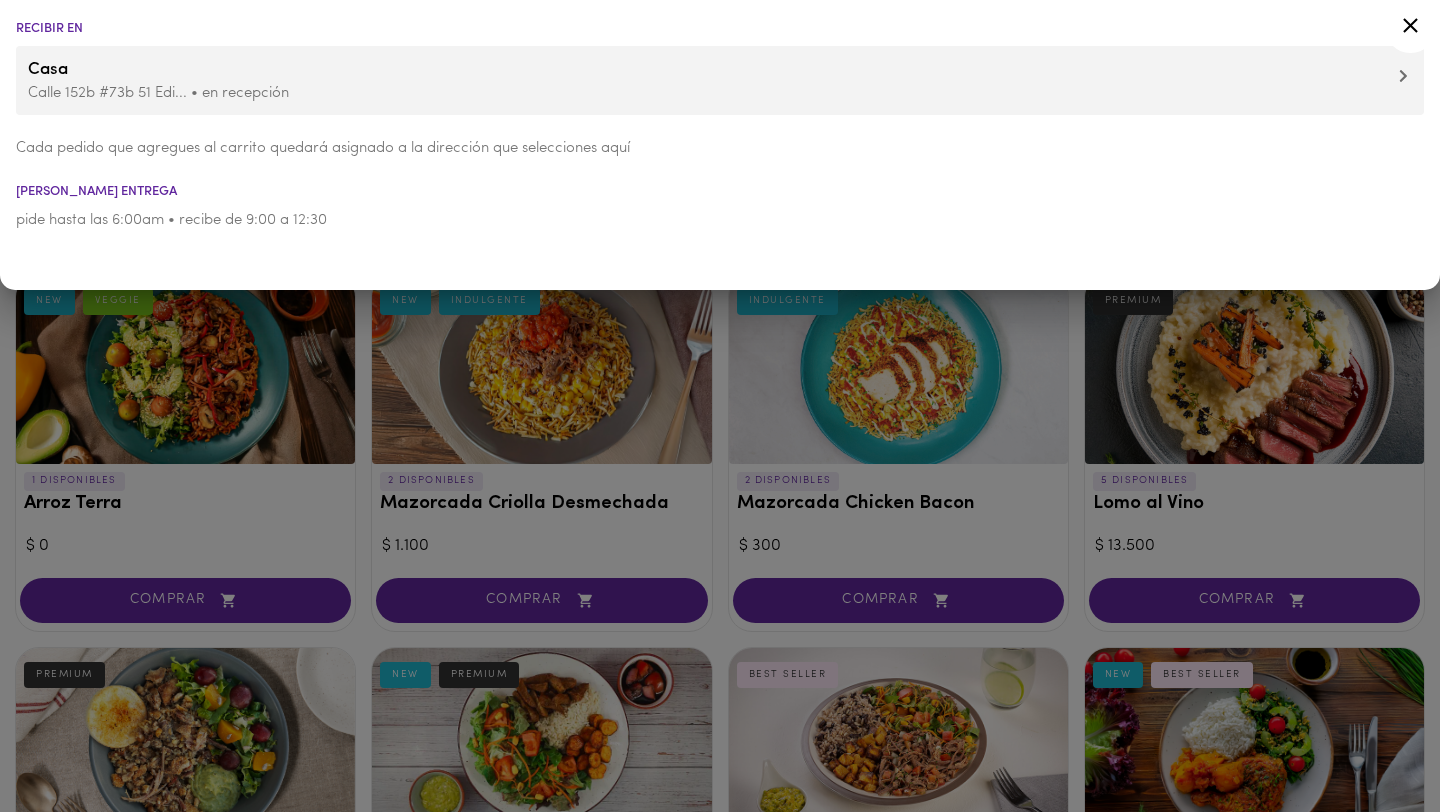 click at bounding box center (720, 406) 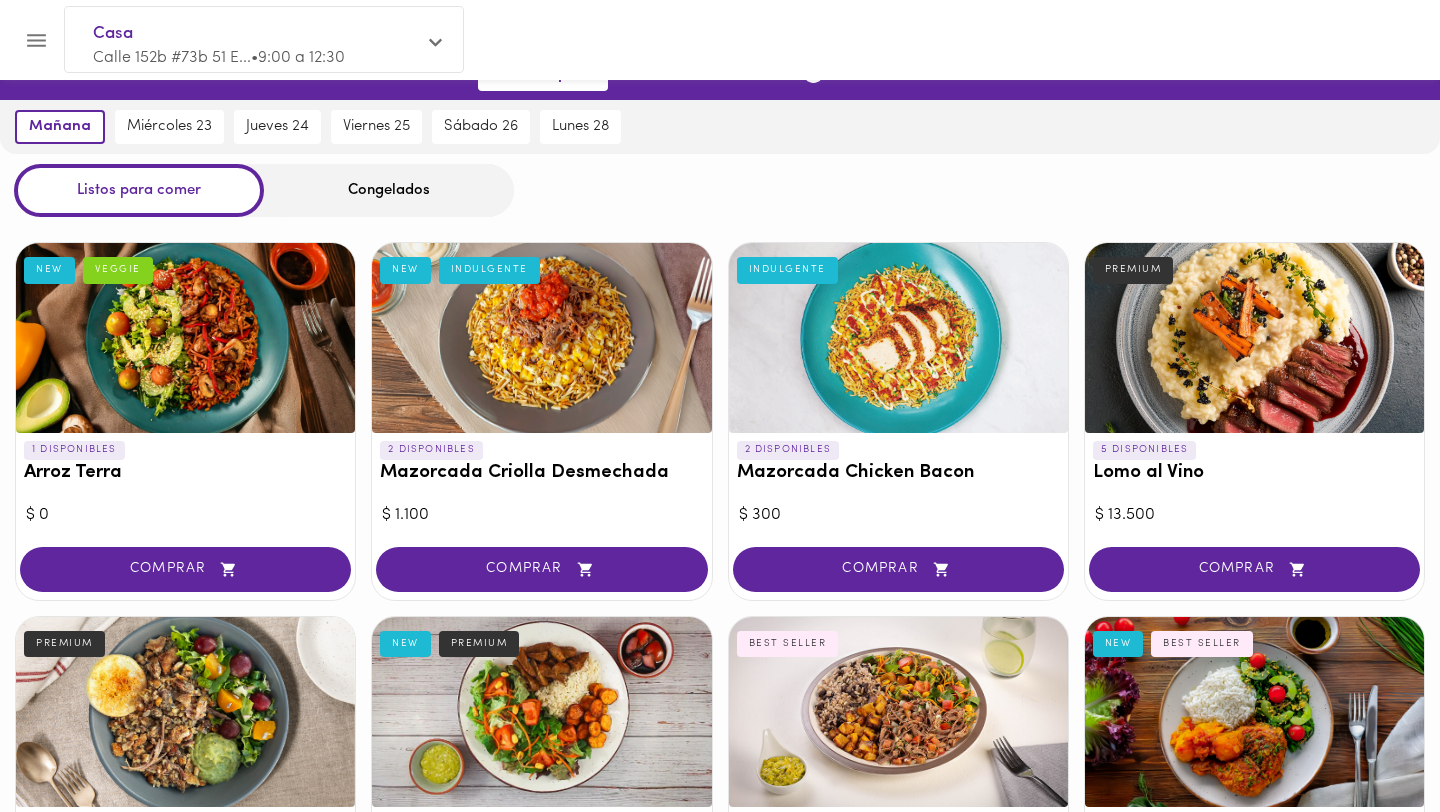 scroll, scrollTop: 0, scrollLeft: 0, axis: both 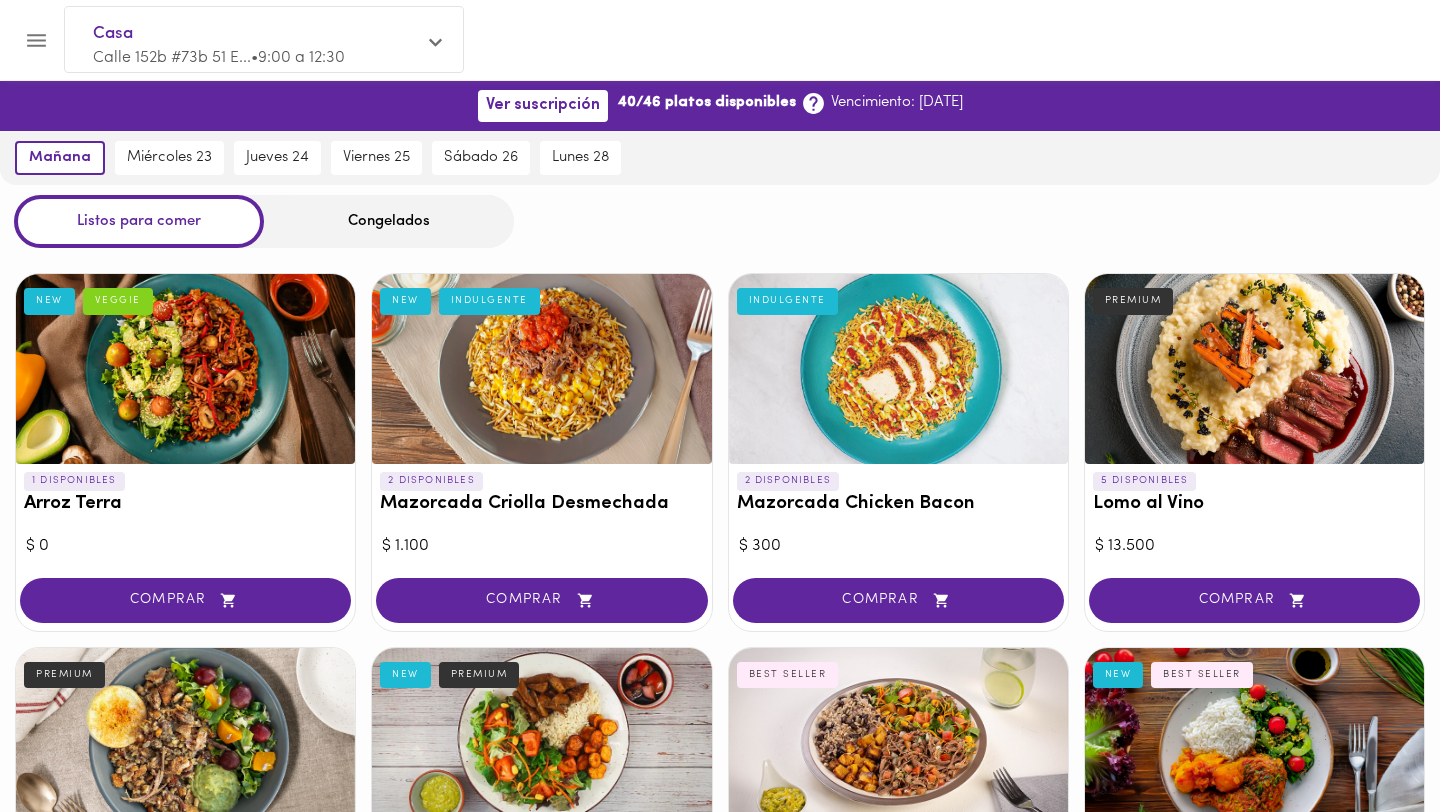 click on "Casa" at bounding box center (254, 34) 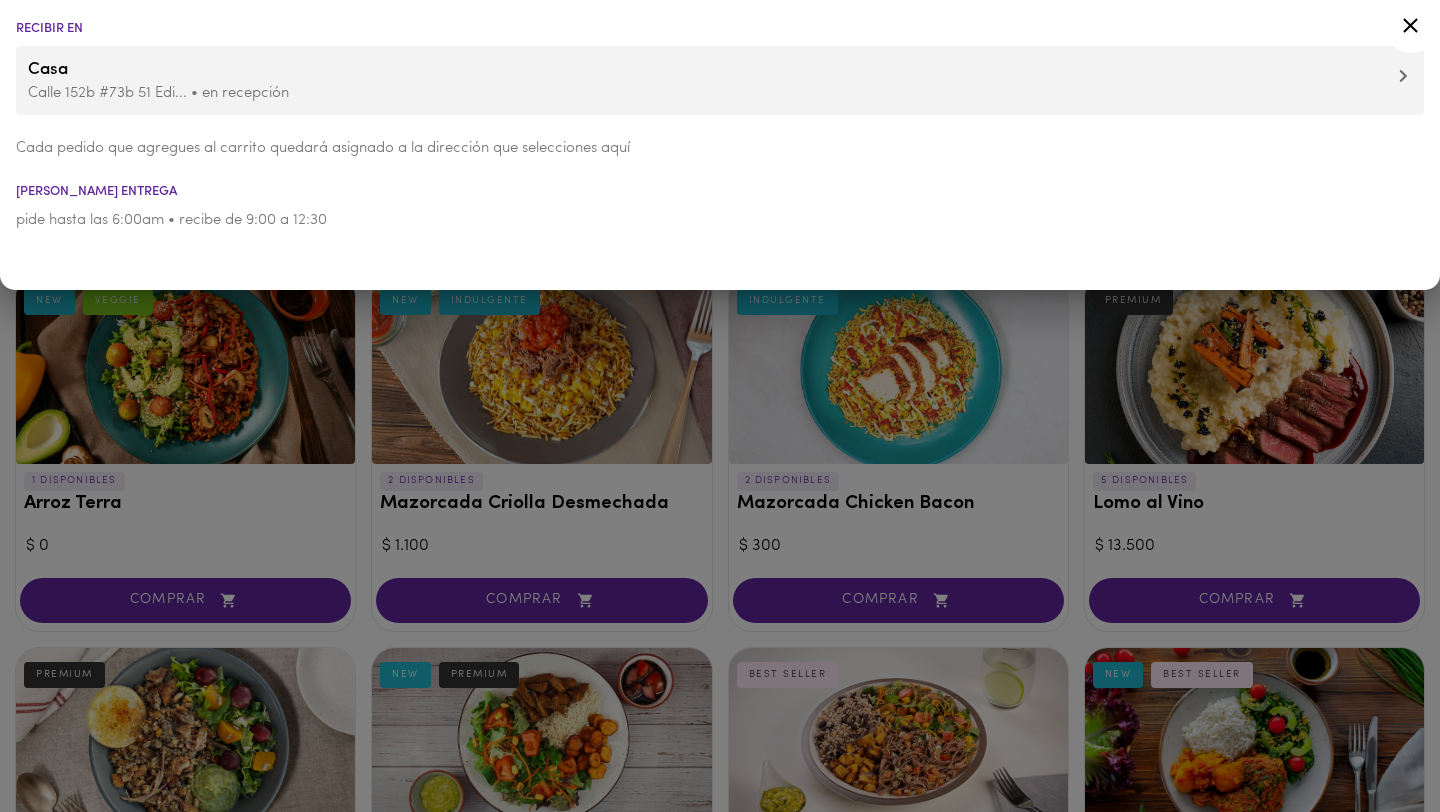 click 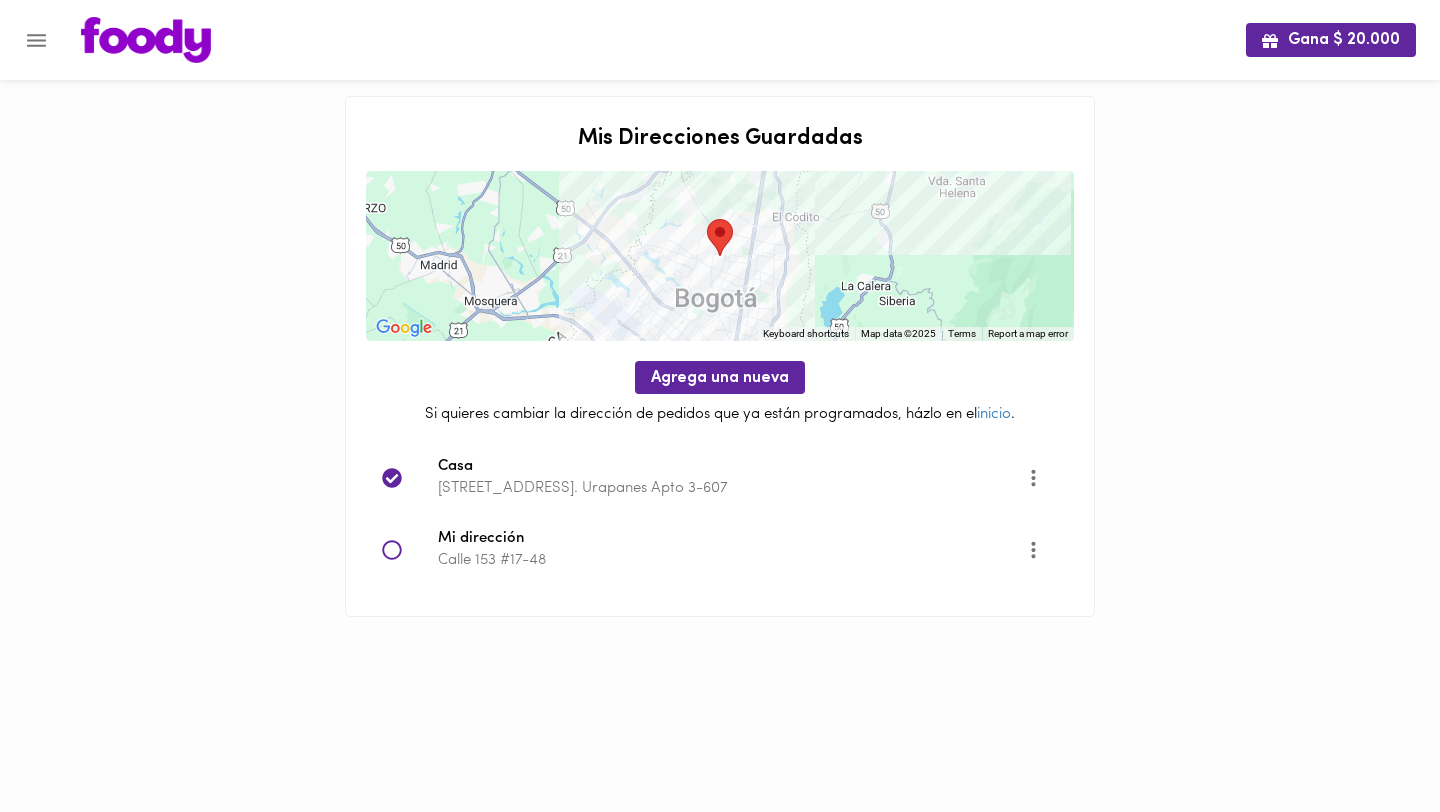 click on "Mi dirección" at bounding box center (732, 539) 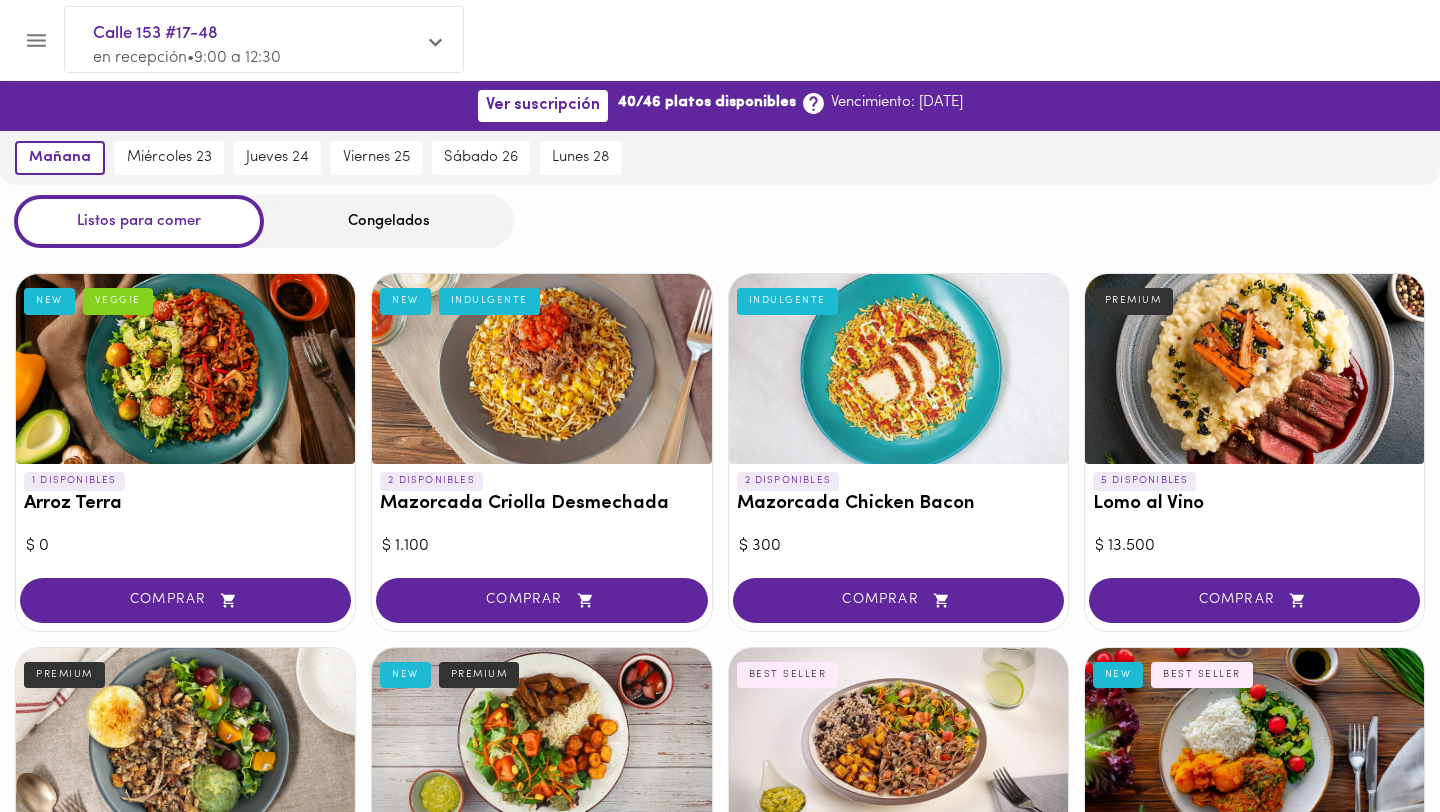 click on "Mazorcada Criolla Desmechada" at bounding box center (541, 504) 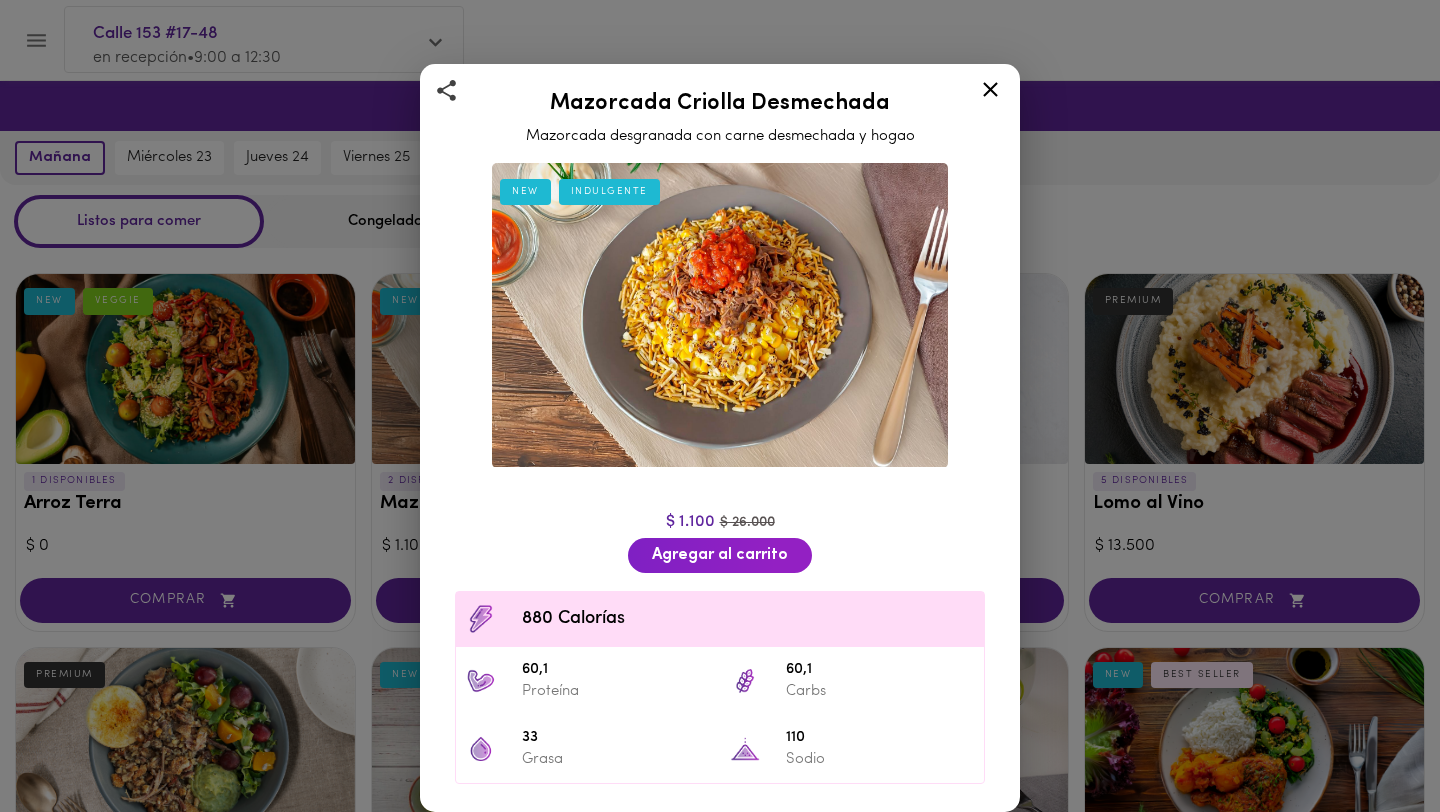 click 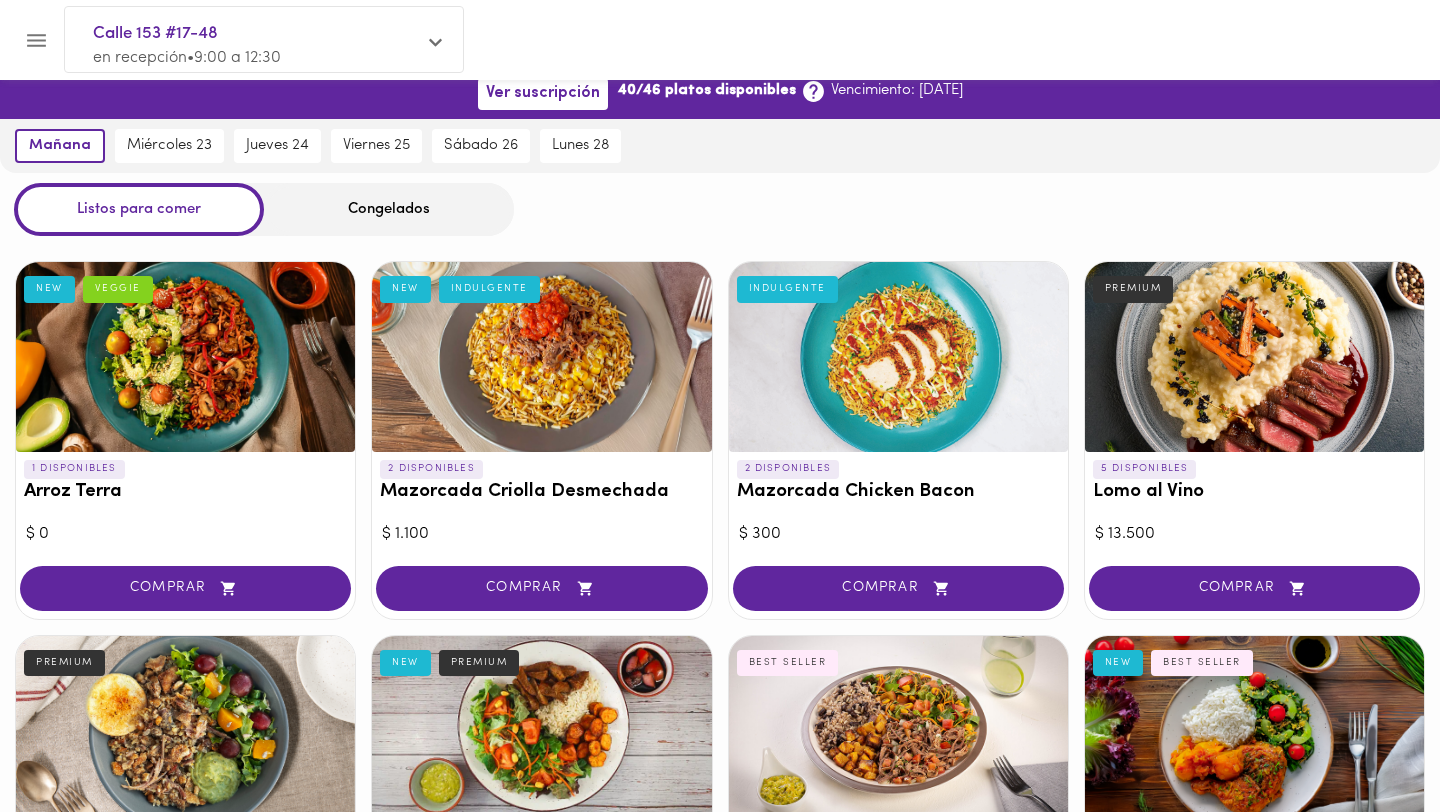 scroll, scrollTop: 14, scrollLeft: 0, axis: vertical 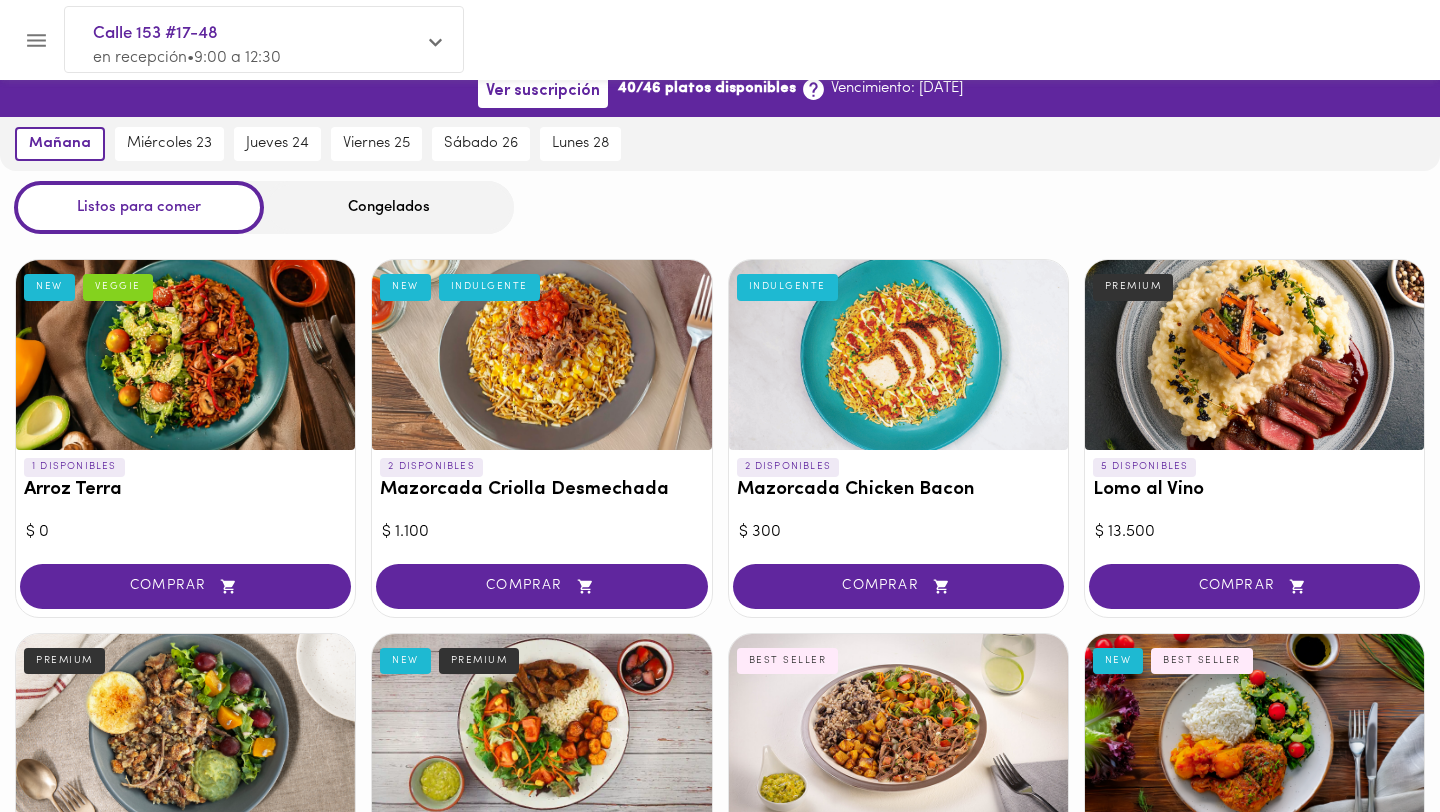 click 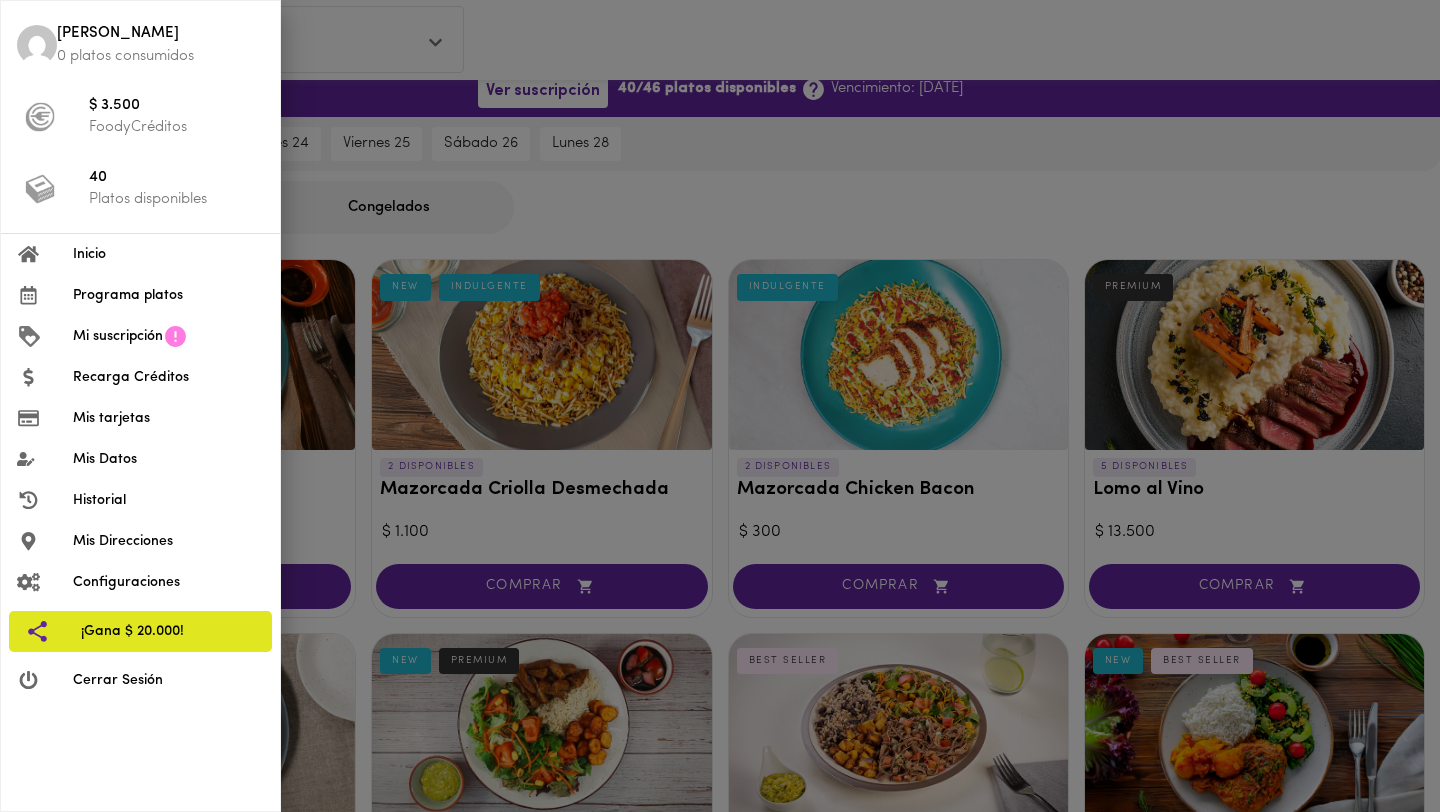 click on "Inicio" at bounding box center (168, 254) 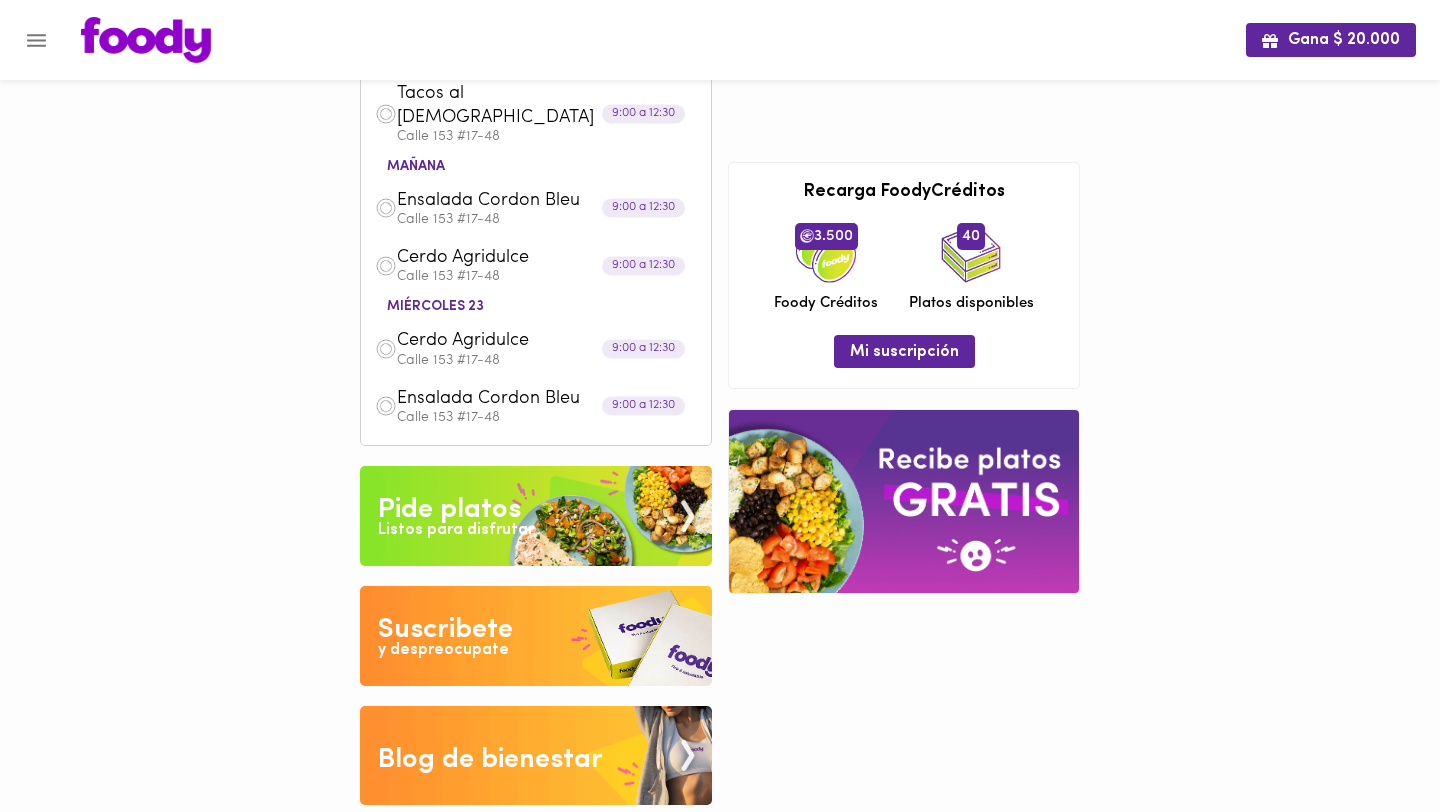 scroll, scrollTop: 0, scrollLeft: 0, axis: both 